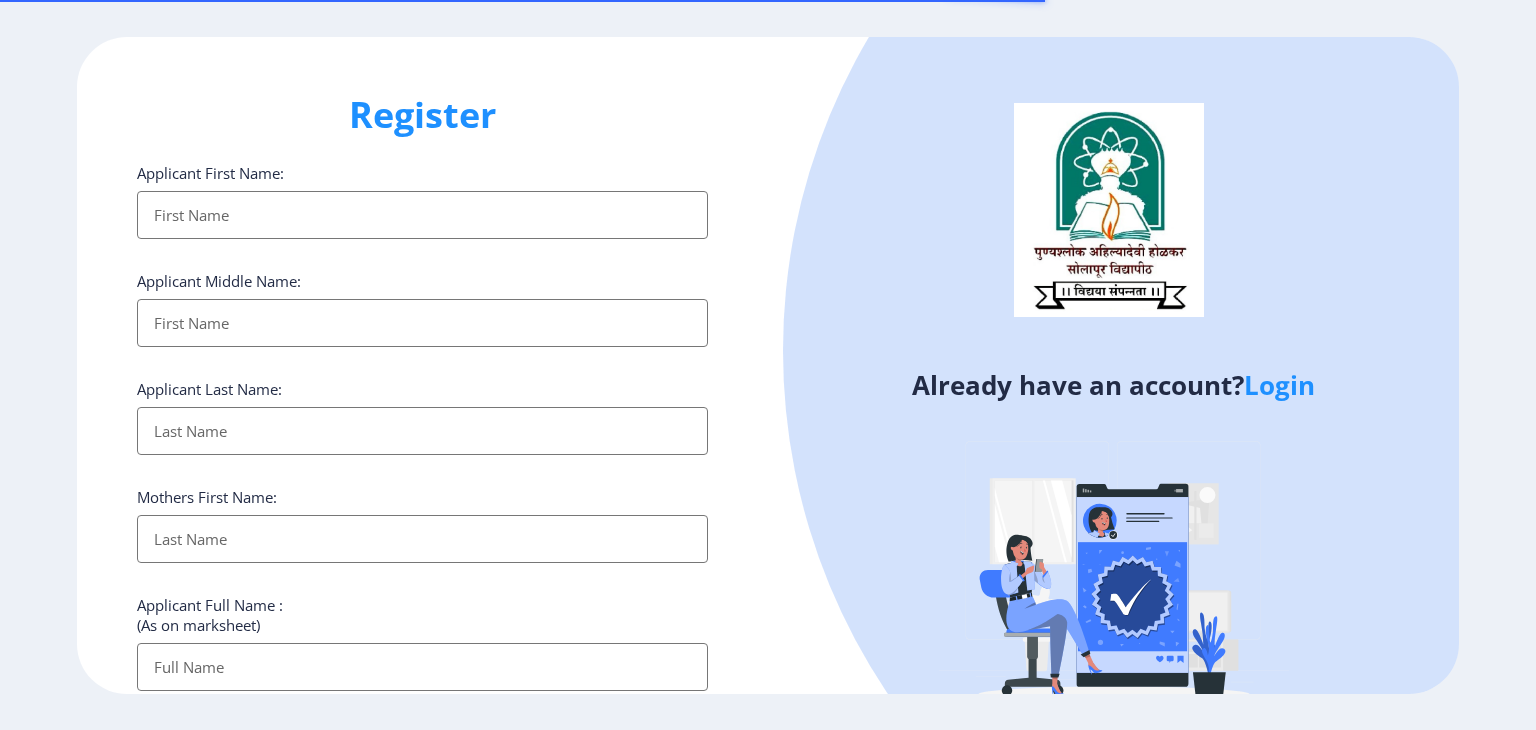 select 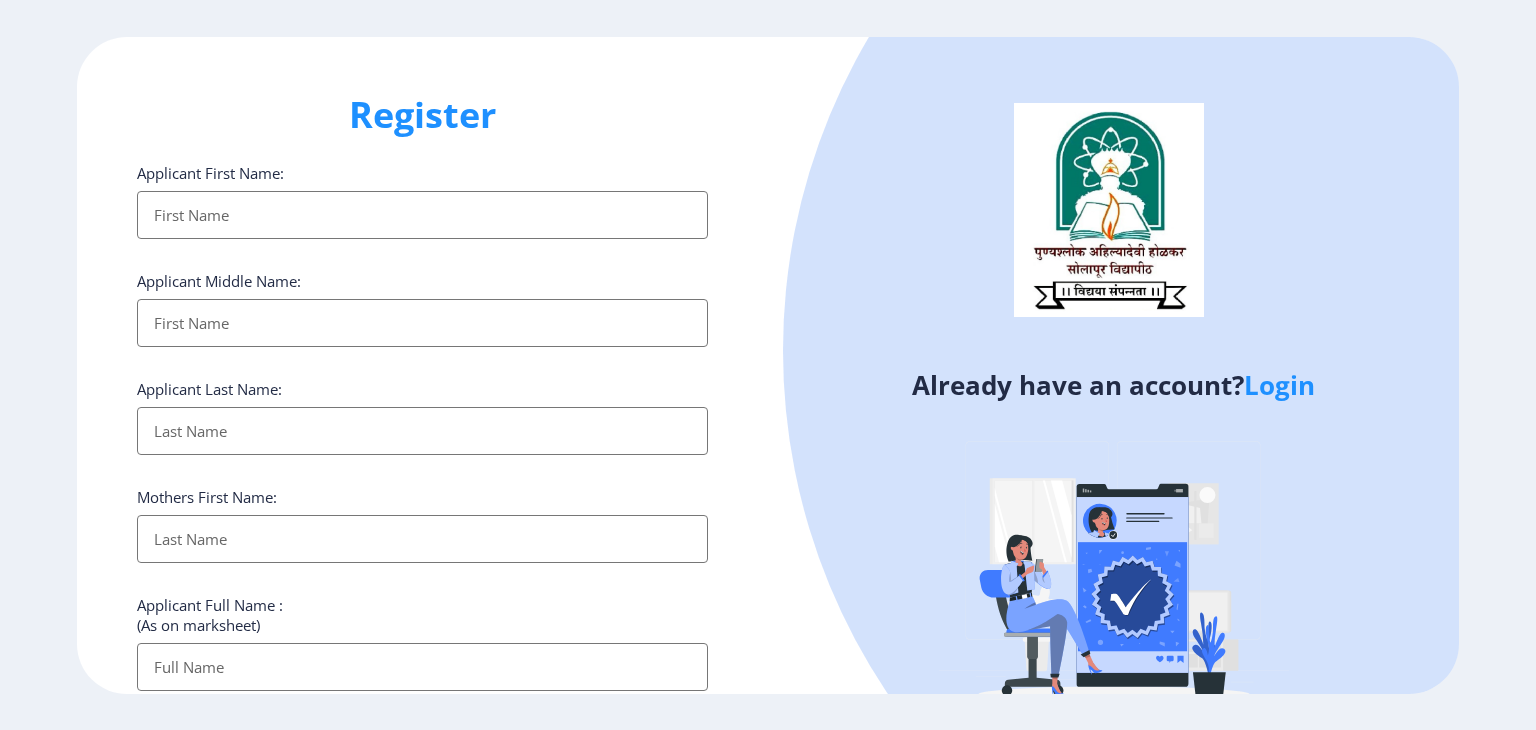 click on "Applicant First Name:" at bounding box center (422, 215) 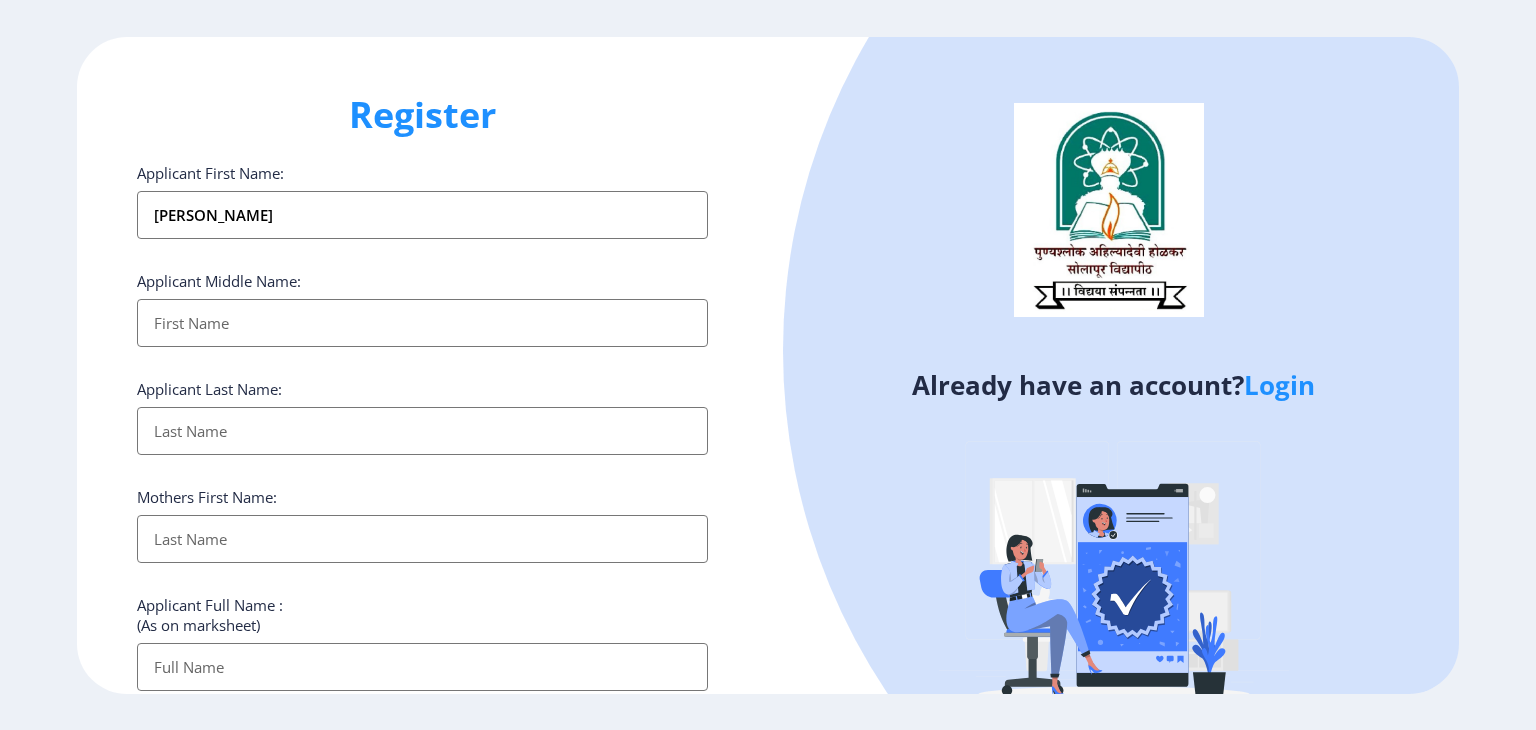 type on "[PERSON_NAME]" 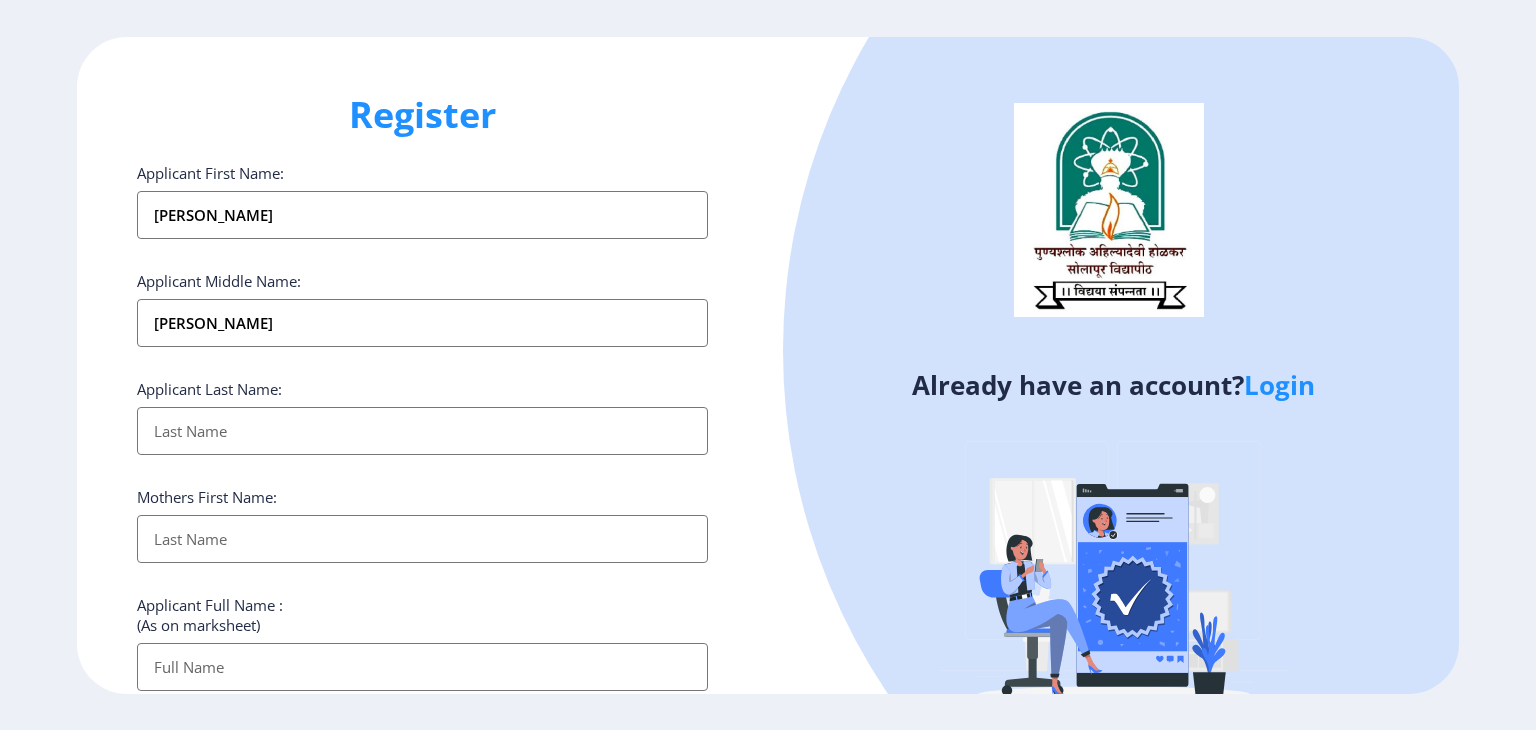 type on "[PERSON_NAME]" 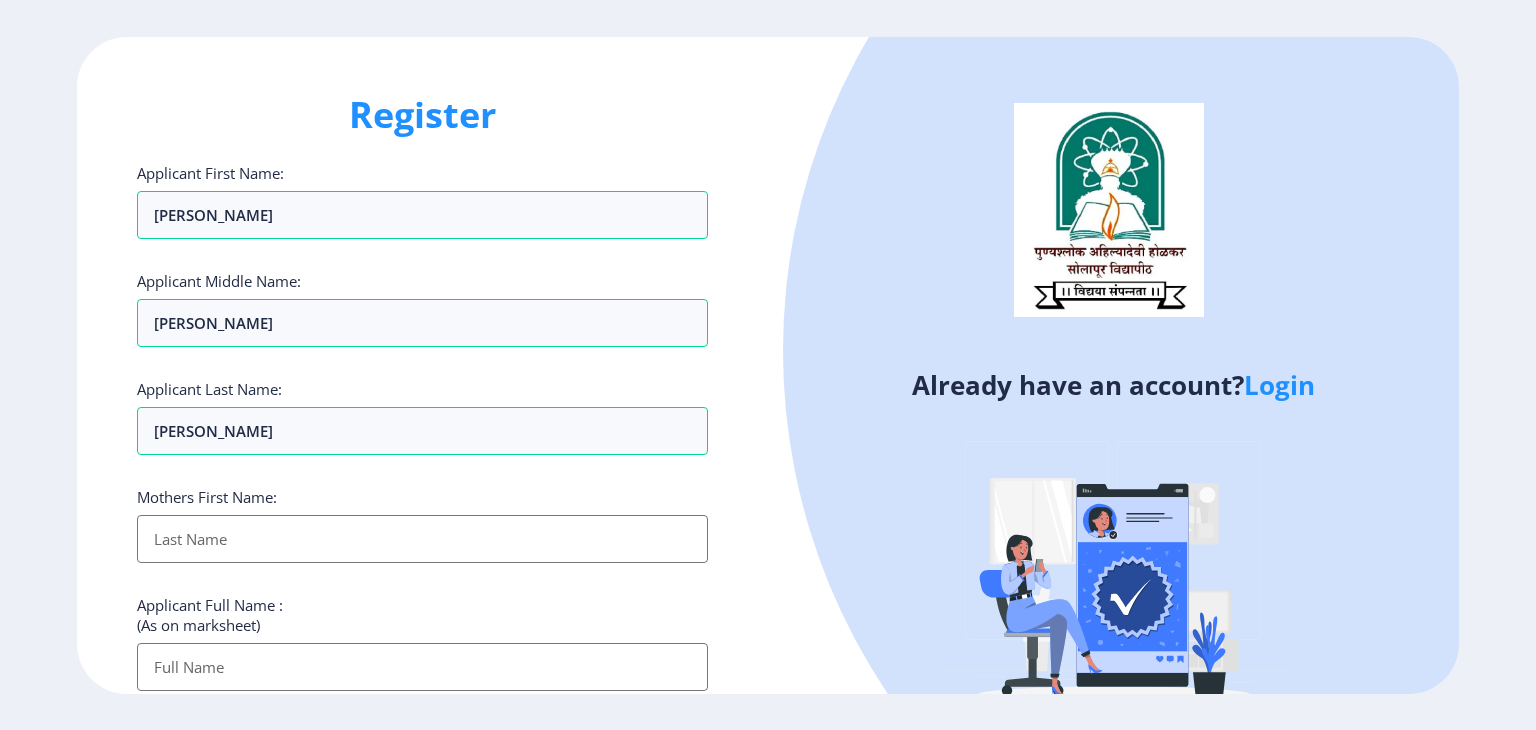 click on "Applicant First Name:" at bounding box center (422, 539) 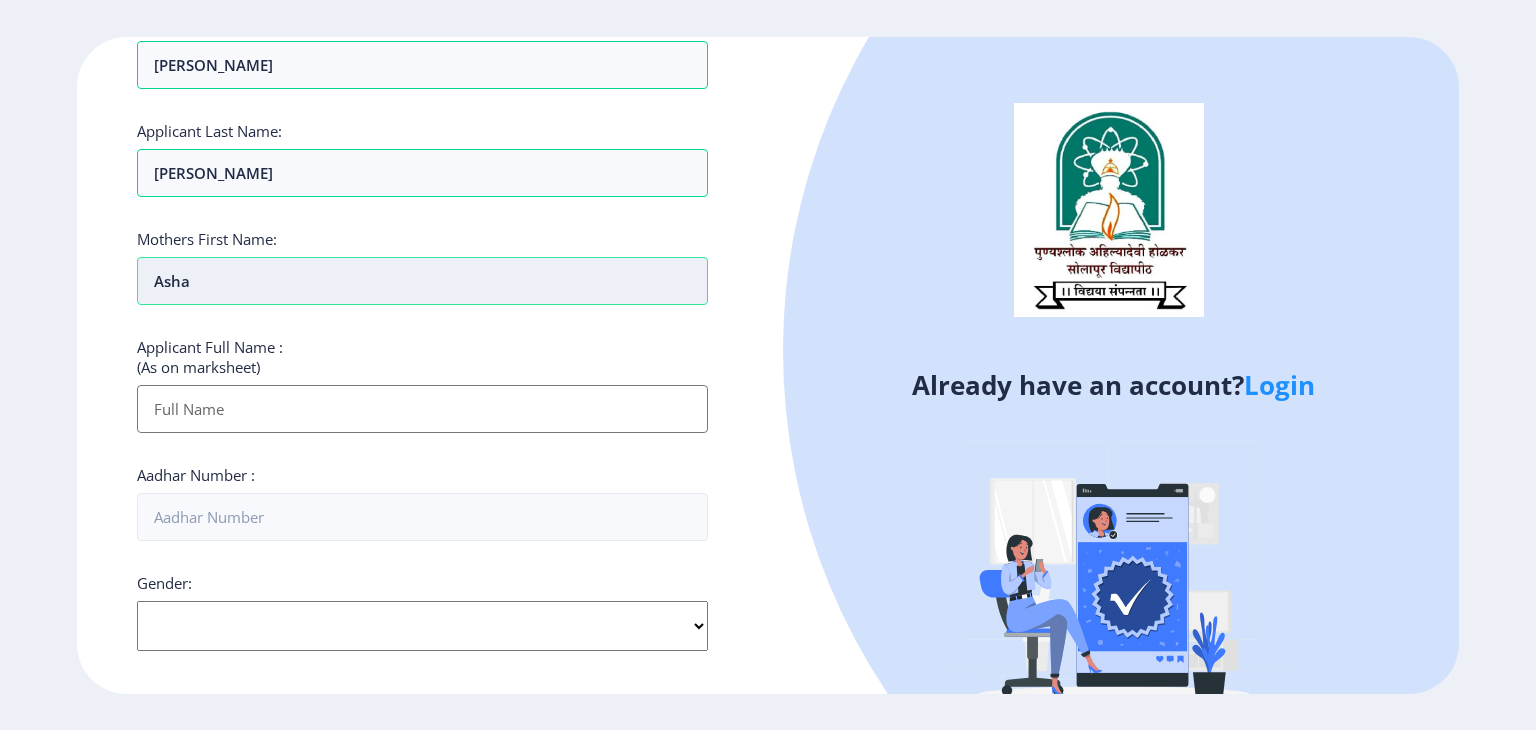 scroll, scrollTop: 268, scrollLeft: 0, axis: vertical 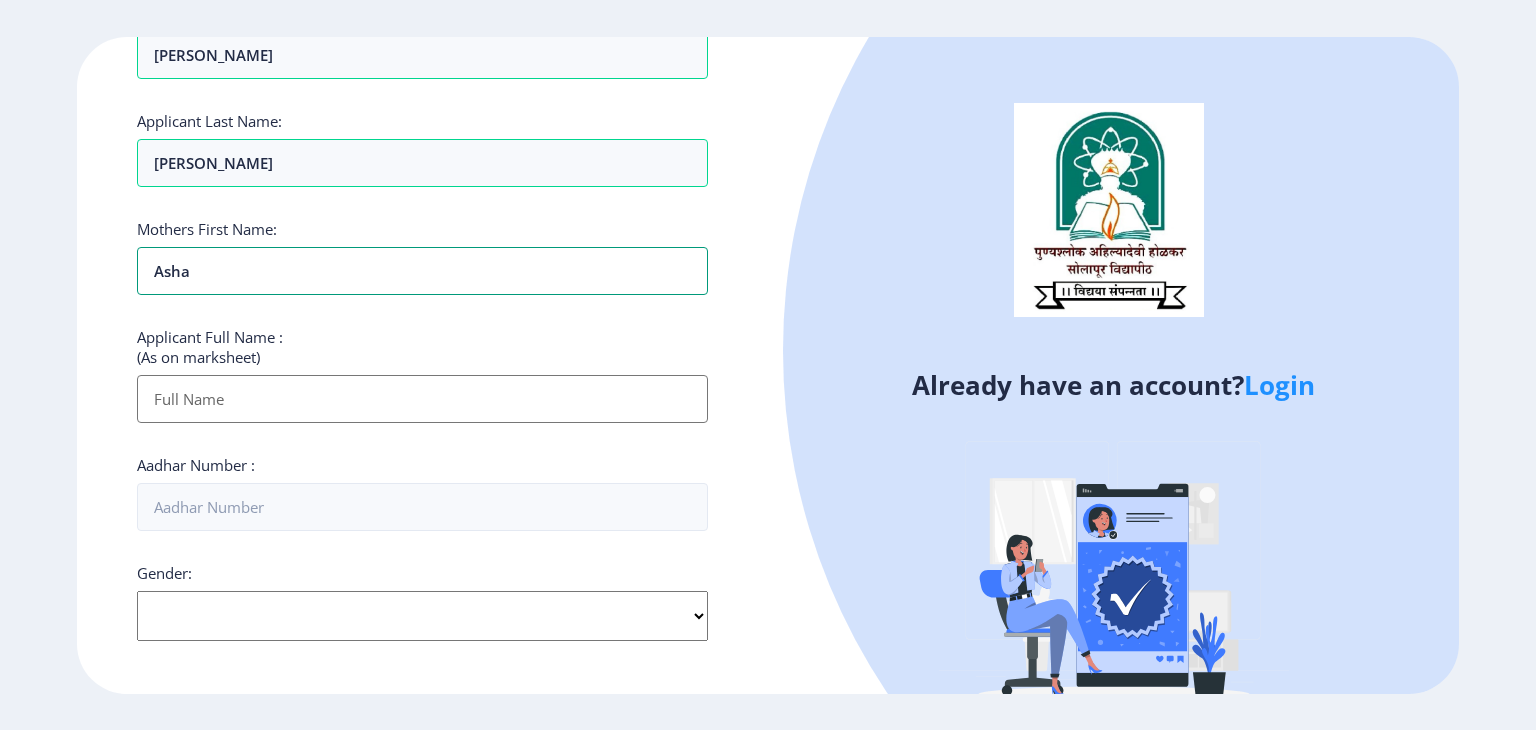 type on "Asha" 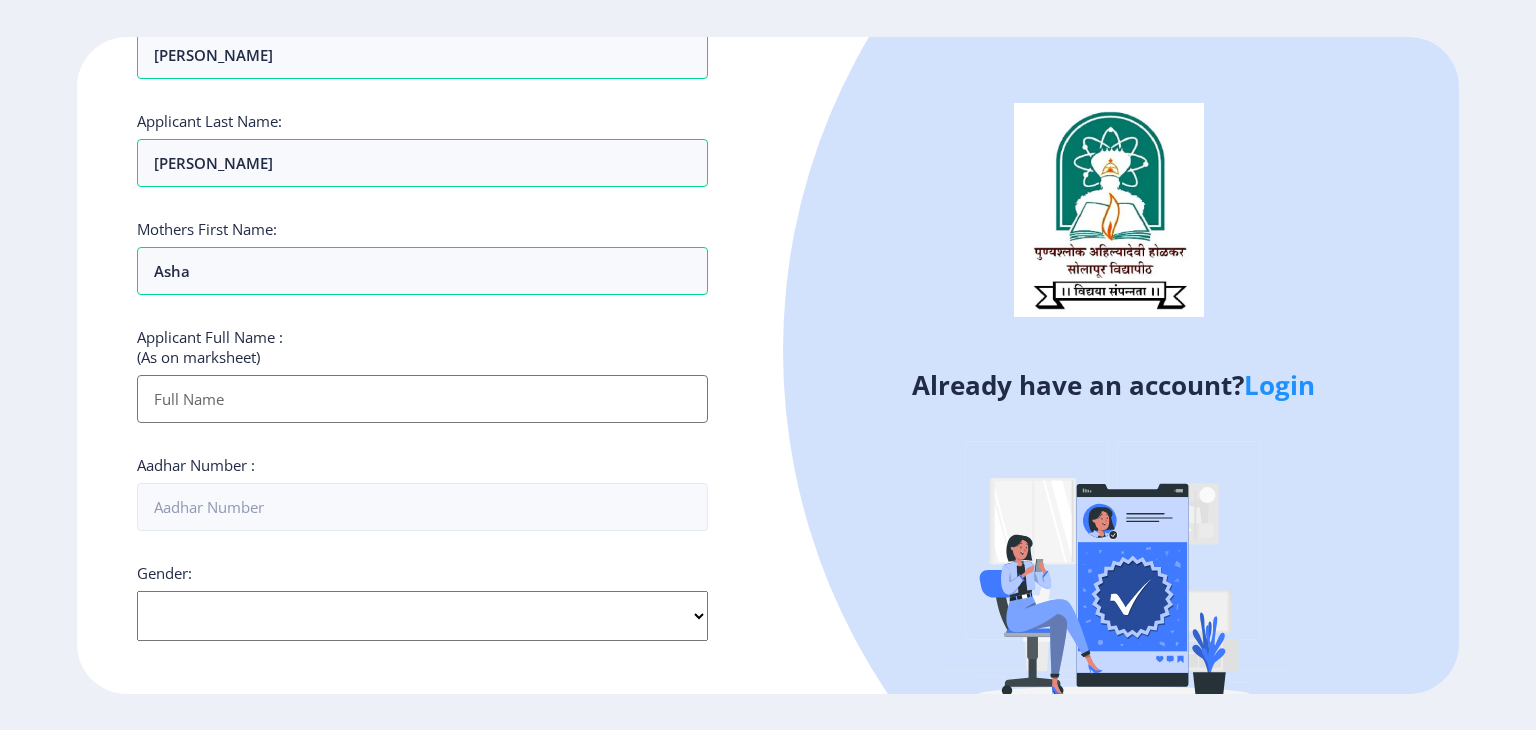 click on "Applicant First Name:" at bounding box center (422, 399) 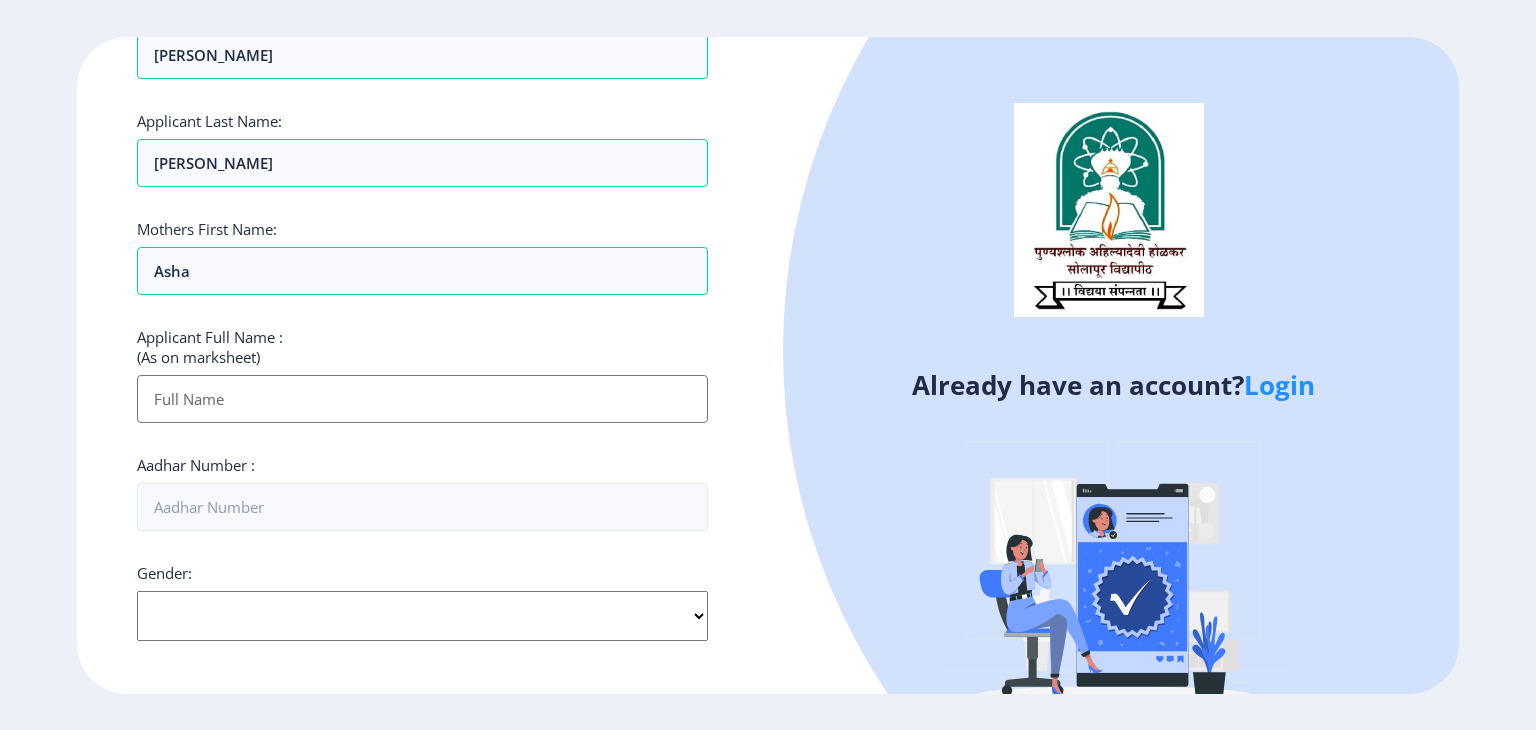 type on "[PERSON_NAME]" 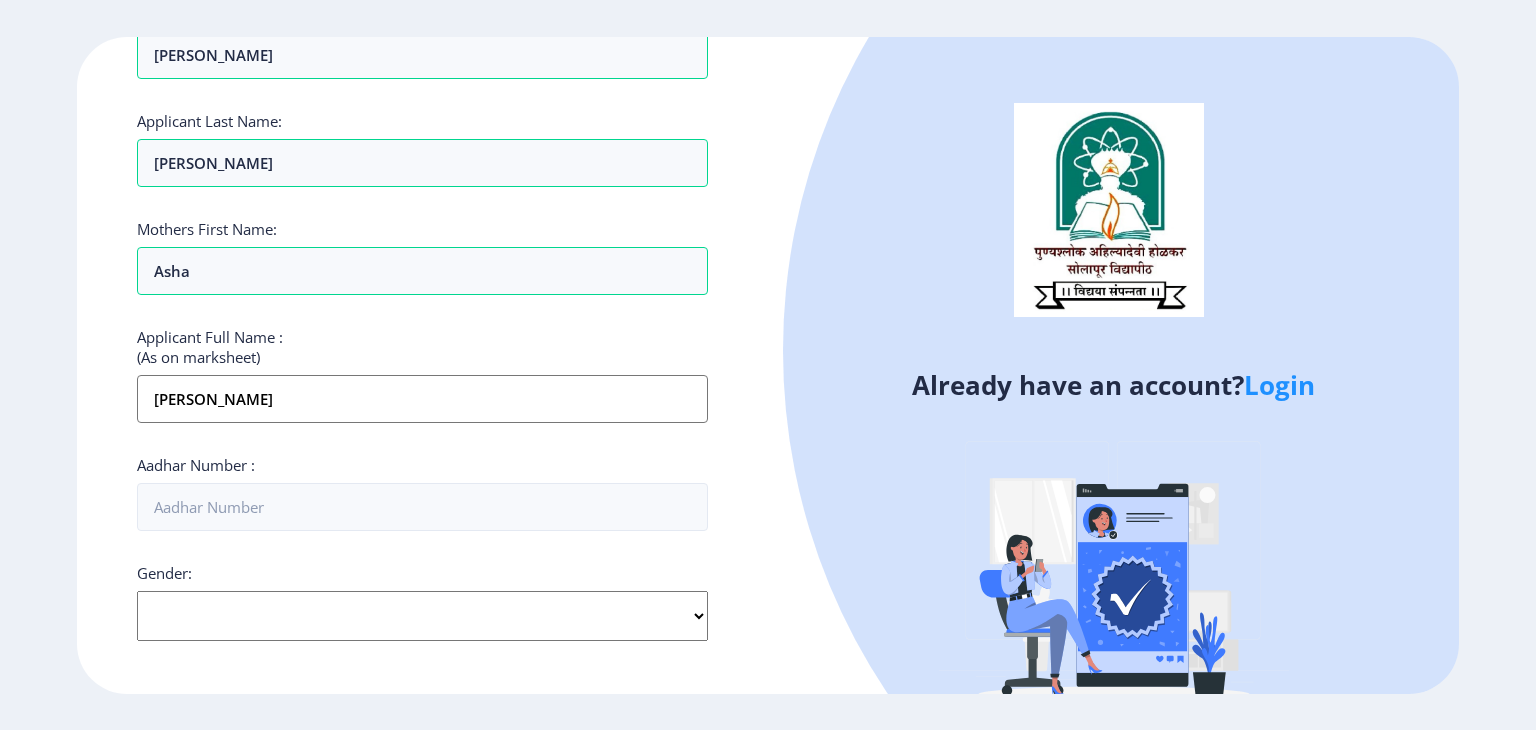 type on "07020958296" 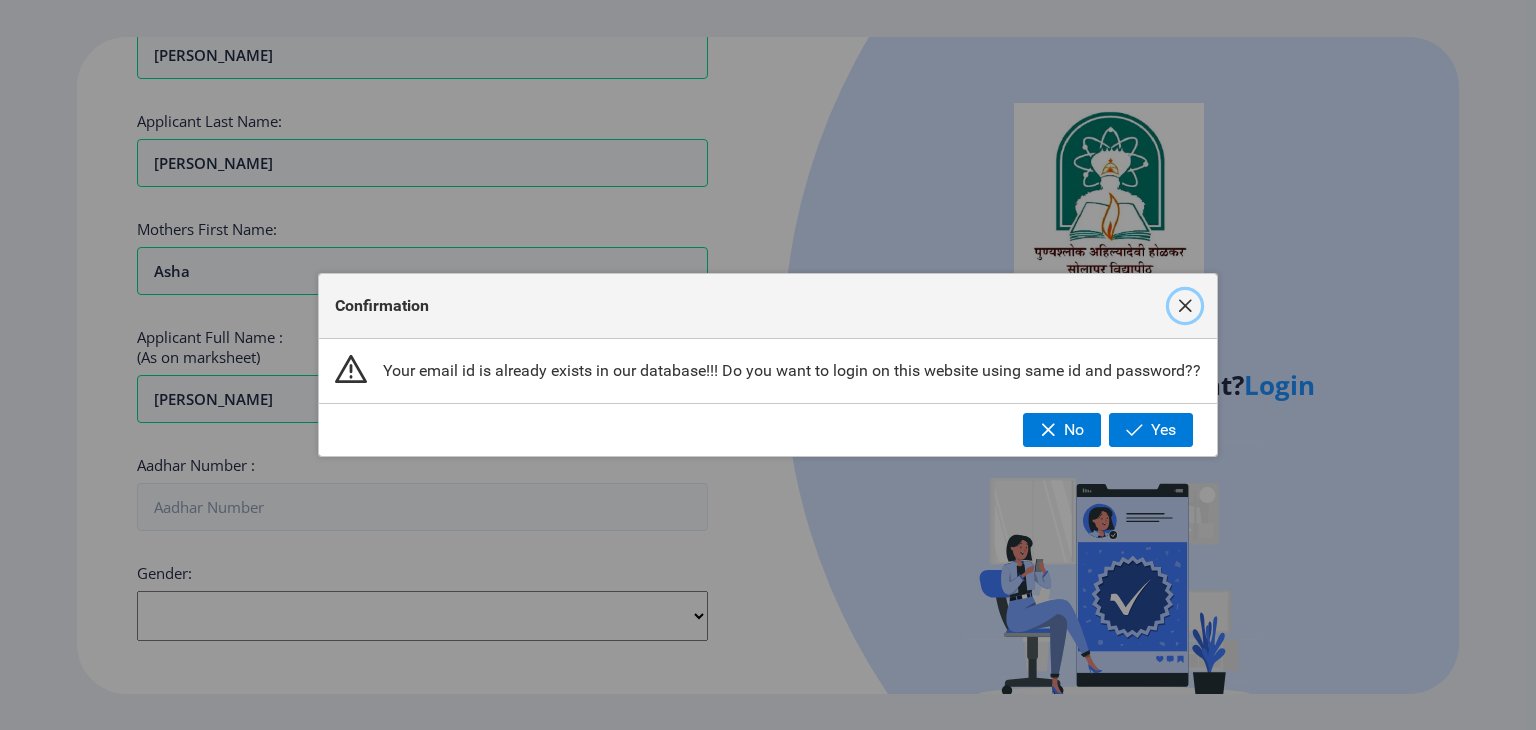 click 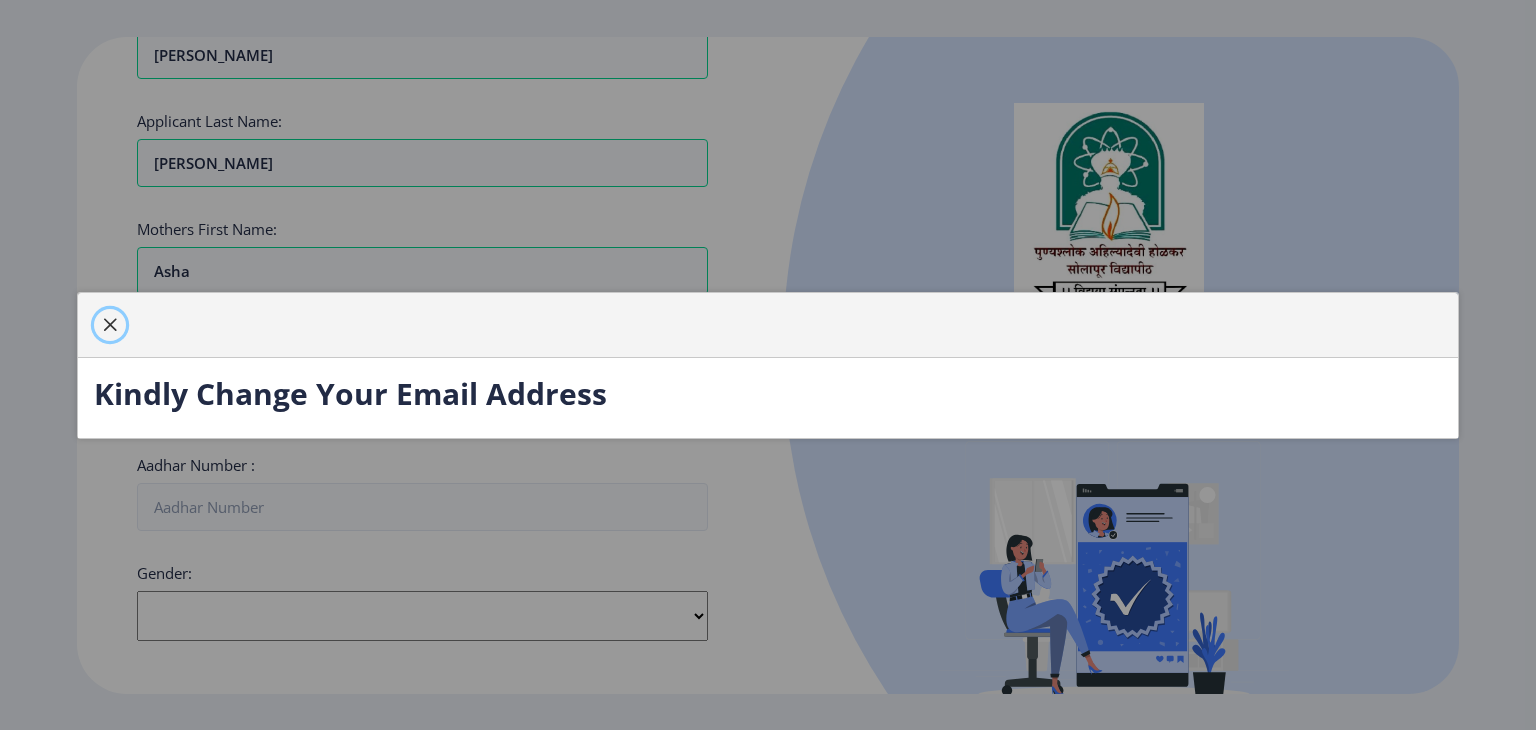 click 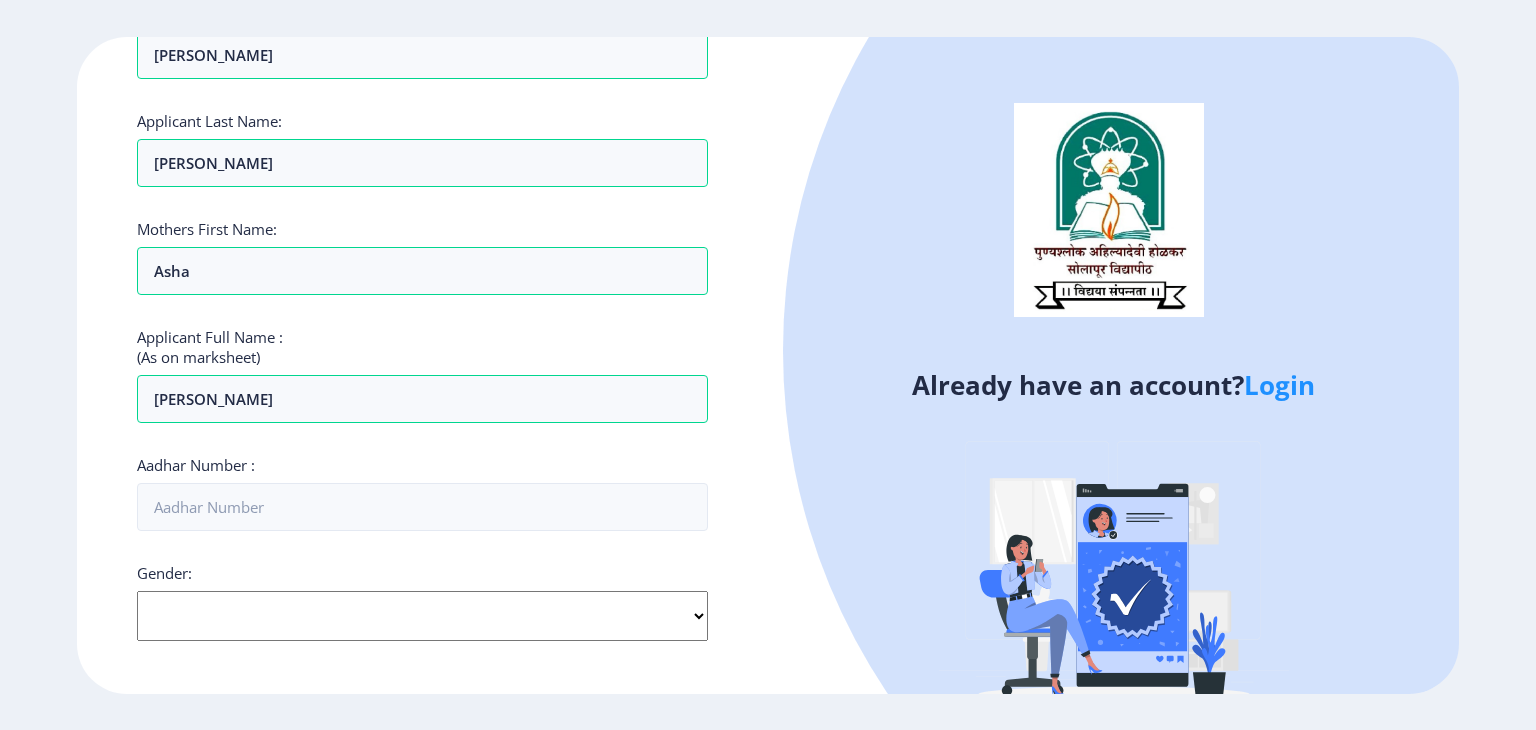 click on "Applicant First Name: [PERSON_NAME] Applicant Middle Name: [PERSON_NAME] Applicant Last Name: [PERSON_NAME] Mothers First Name: [PERSON_NAME] Applicant Full Name : (As on marksheet) [PERSON_NAME][GEOGRAPHIC_DATA] Number :  Gender: Select Gender [DEMOGRAPHIC_DATA] [DEMOGRAPHIC_DATA] Other  Country Code and Mobile number  *  +91 [GEOGRAPHIC_DATA] ([GEOGRAPHIC_DATA]) +91 [GEOGRAPHIC_DATA] (‫[GEOGRAPHIC_DATA]‬‎) +93 [GEOGRAPHIC_DATA] ([GEOGRAPHIC_DATA]) +355 [GEOGRAPHIC_DATA] (‫[GEOGRAPHIC_DATA]‬‎) +213 [US_STATE] +1 [GEOGRAPHIC_DATA] +376 [GEOGRAPHIC_DATA] +244 [GEOGRAPHIC_DATA] +1 [GEOGRAPHIC_DATA] +1 [GEOGRAPHIC_DATA] +54 [GEOGRAPHIC_DATA] ([GEOGRAPHIC_DATA]) +374 [GEOGRAPHIC_DATA] +297 [GEOGRAPHIC_DATA] +61 [GEOGRAPHIC_DATA] ([GEOGRAPHIC_DATA]) +43 [GEOGRAPHIC_DATA] ([GEOGRAPHIC_DATA]) +994 [GEOGRAPHIC_DATA] +1 [GEOGRAPHIC_DATA] ([GEOGRAPHIC_DATA][GEOGRAPHIC_DATA]‬‎) +973 [GEOGRAPHIC_DATA] ([GEOGRAPHIC_DATA]) +880 [GEOGRAPHIC_DATA] +1 [GEOGRAPHIC_DATA] ([GEOGRAPHIC_DATA]) +375 [GEOGRAPHIC_DATA] ([GEOGRAPHIC_DATA]) +32 [GEOGRAPHIC_DATA] +501 [GEOGRAPHIC_DATA] ([GEOGRAPHIC_DATA]) +229 [GEOGRAPHIC_DATA] +1 [GEOGRAPHIC_DATA] (འབྲུག) +975 [GEOGRAPHIC_DATA] +591 [GEOGRAPHIC_DATA] ([GEOGRAPHIC_DATA]) +387 [GEOGRAPHIC_DATA] +267 [GEOGRAPHIC_DATA] ([GEOGRAPHIC_DATA]) +55 [GEOGRAPHIC_DATA] +246 [GEOGRAPHIC_DATA] +1 +673" 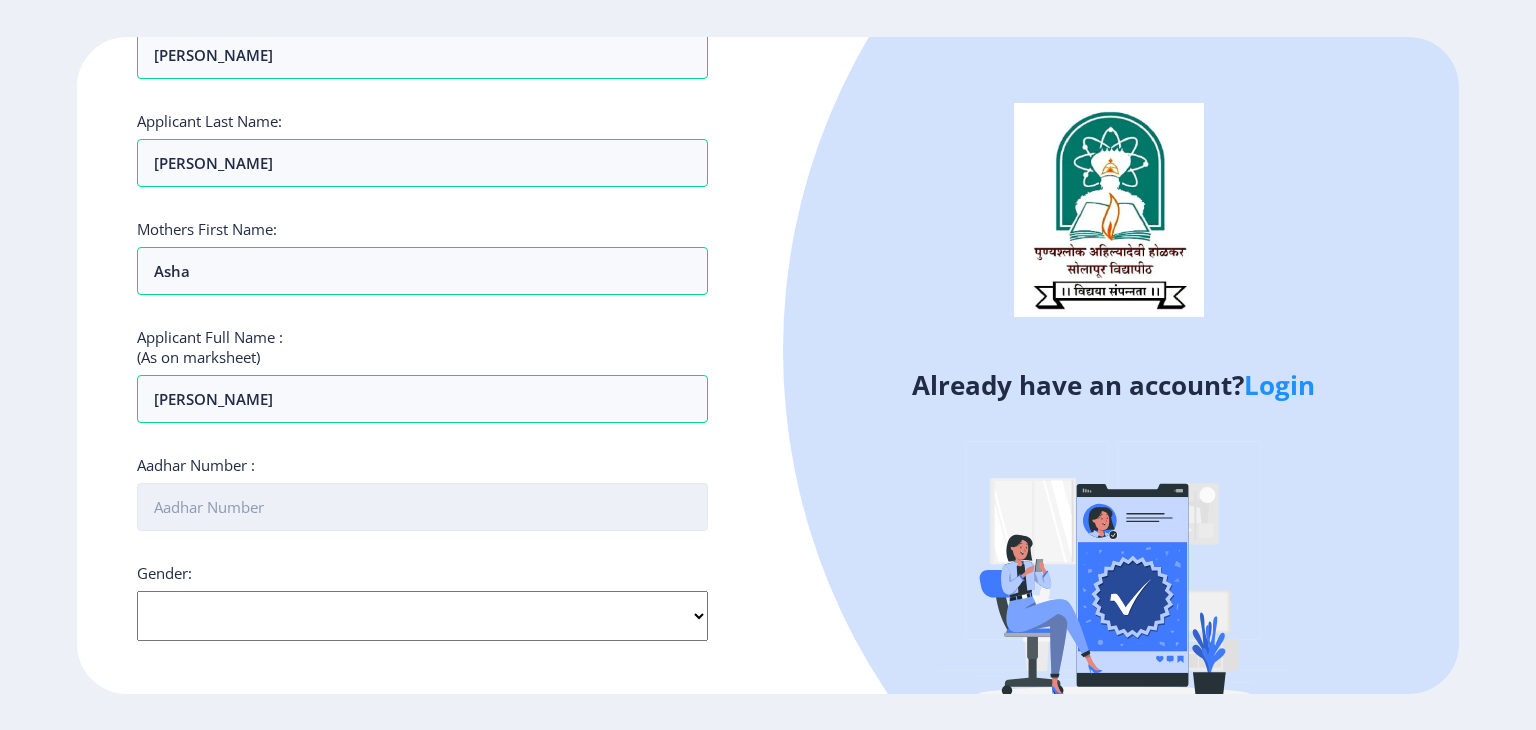 click on "Aadhar Number :" at bounding box center (422, 507) 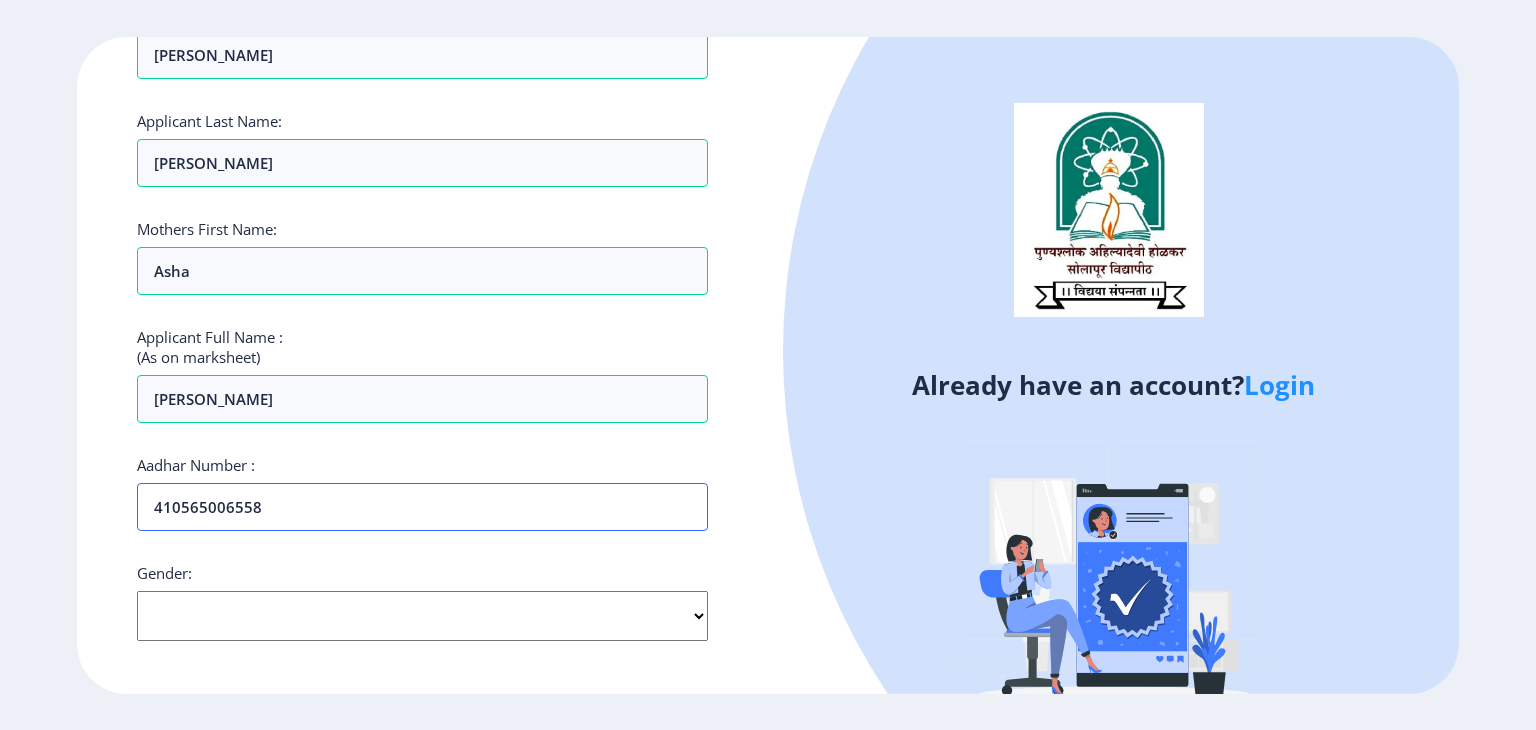 scroll, scrollTop: 648, scrollLeft: 0, axis: vertical 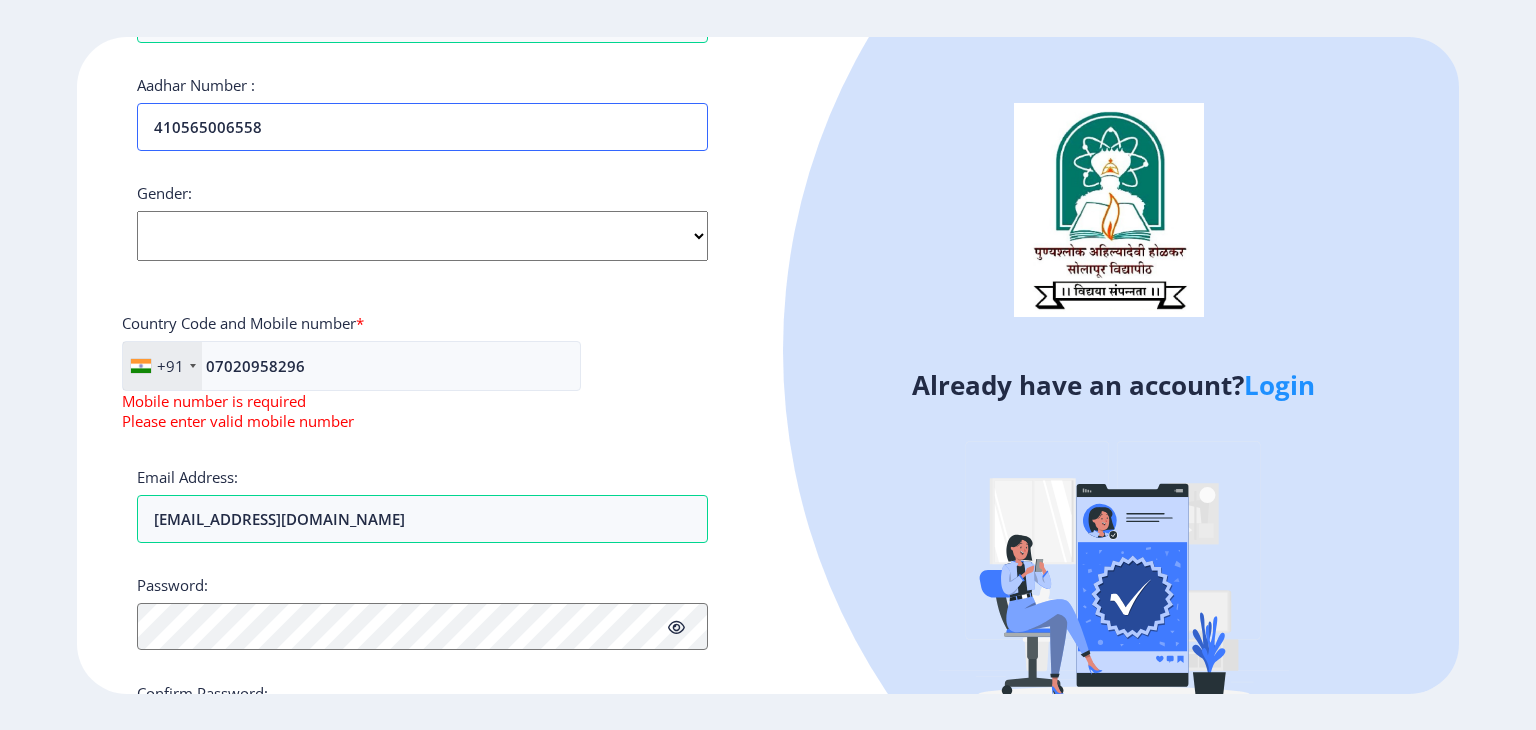 type on "410565006558" 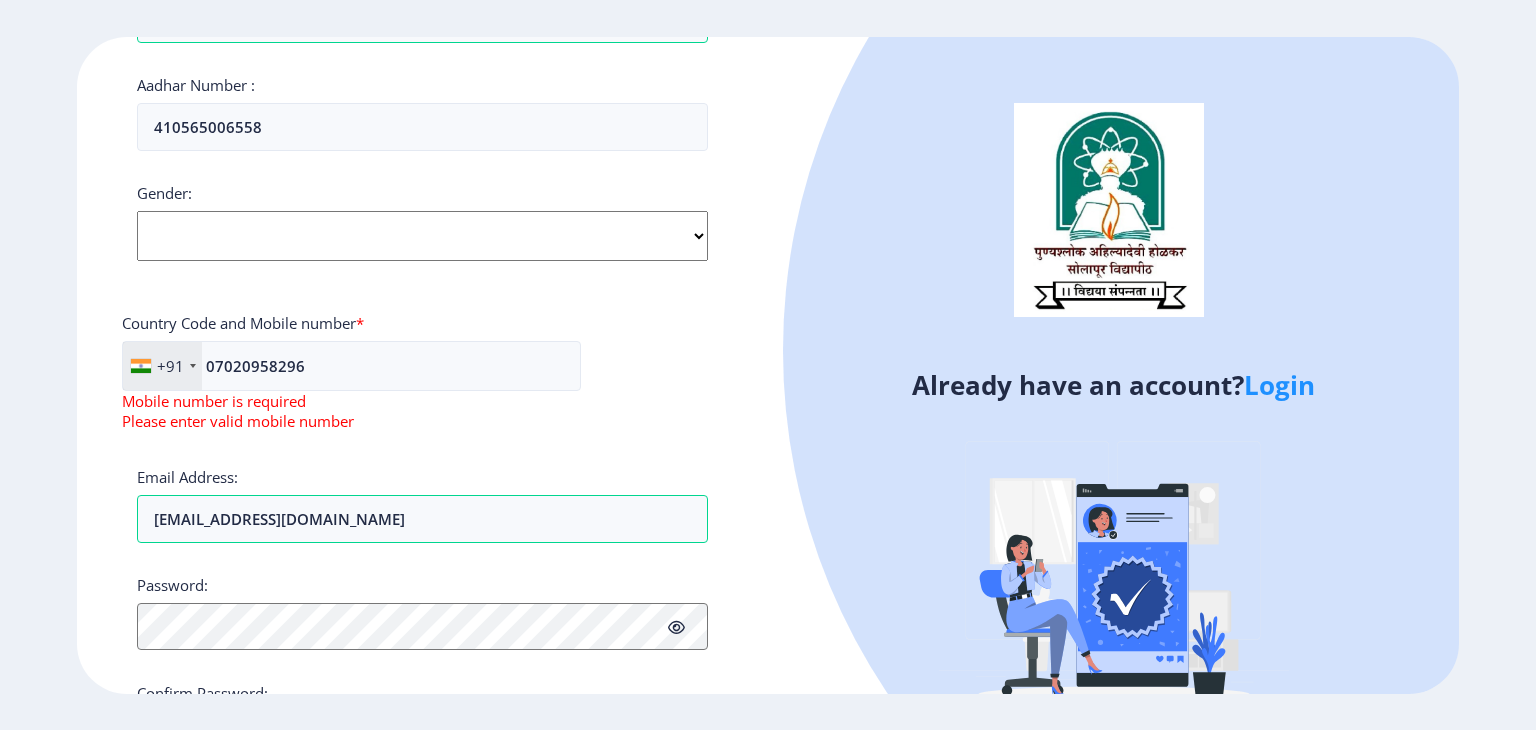 click on "Select Gender [DEMOGRAPHIC_DATA] [DEMOGRAPHIC_DATA] Other" 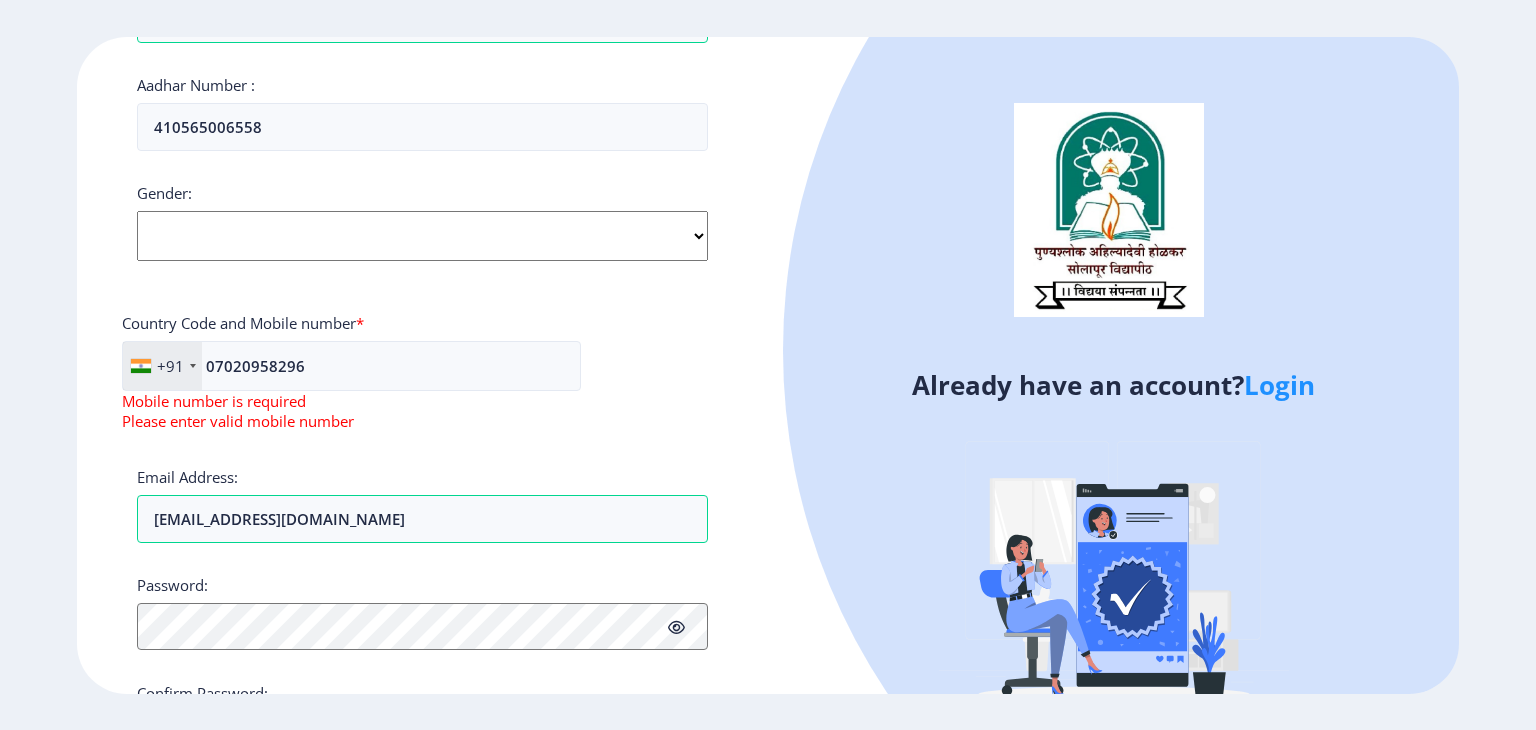select on "[DEMOGRAPHIC_DATA]" 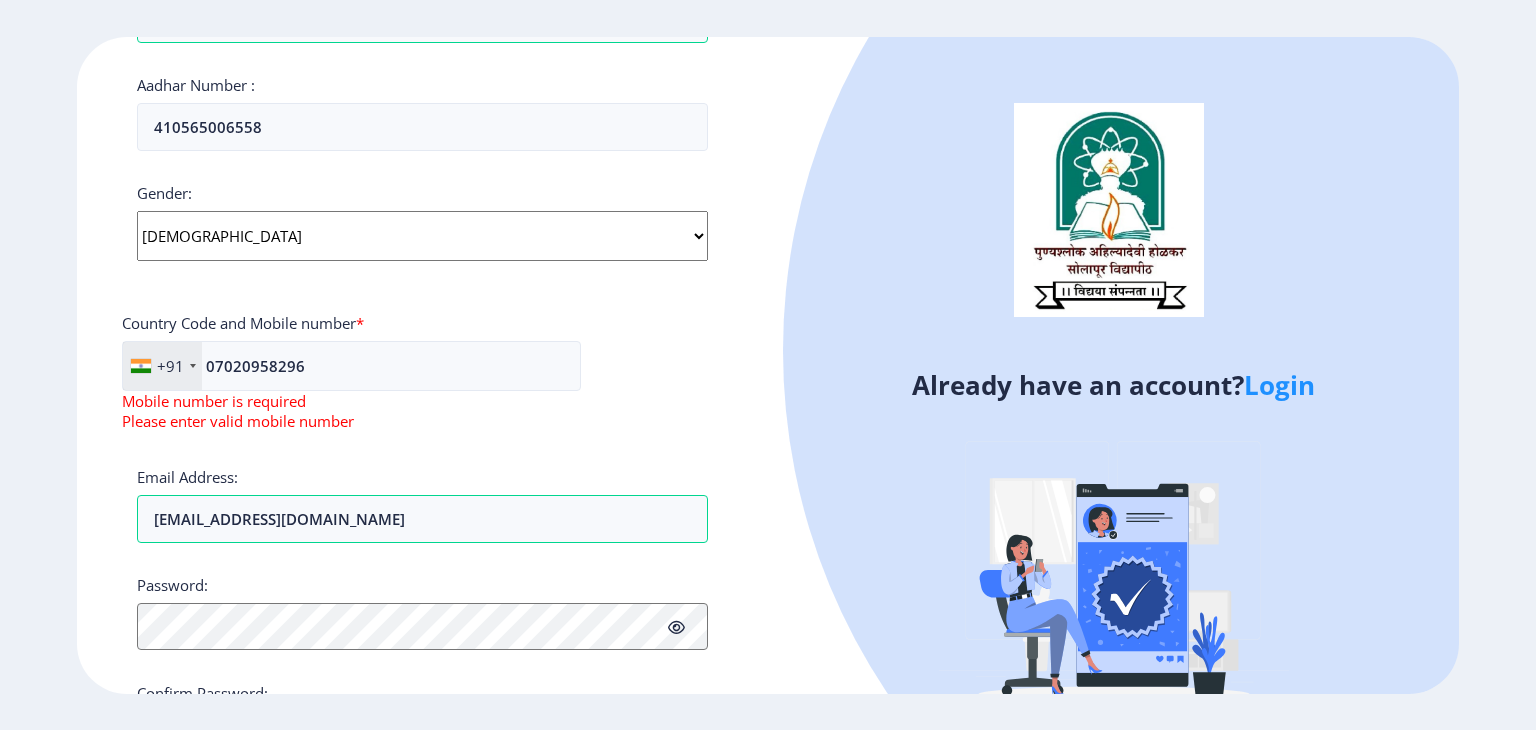 click on "Select Gender [DEMOGRAPHIC_DATA] [DEMOGRAPHIC_DATA] Other" 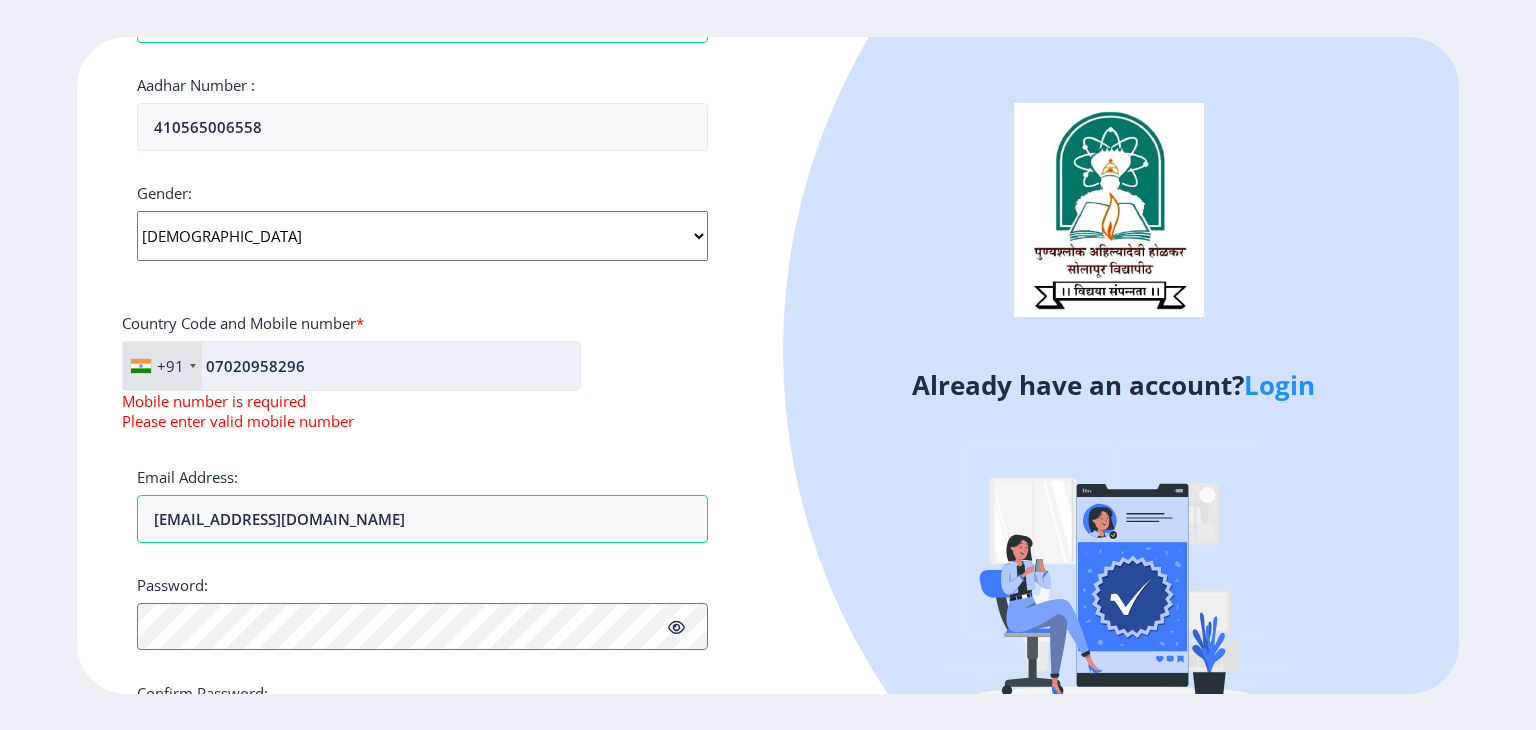 click on "07020958296" 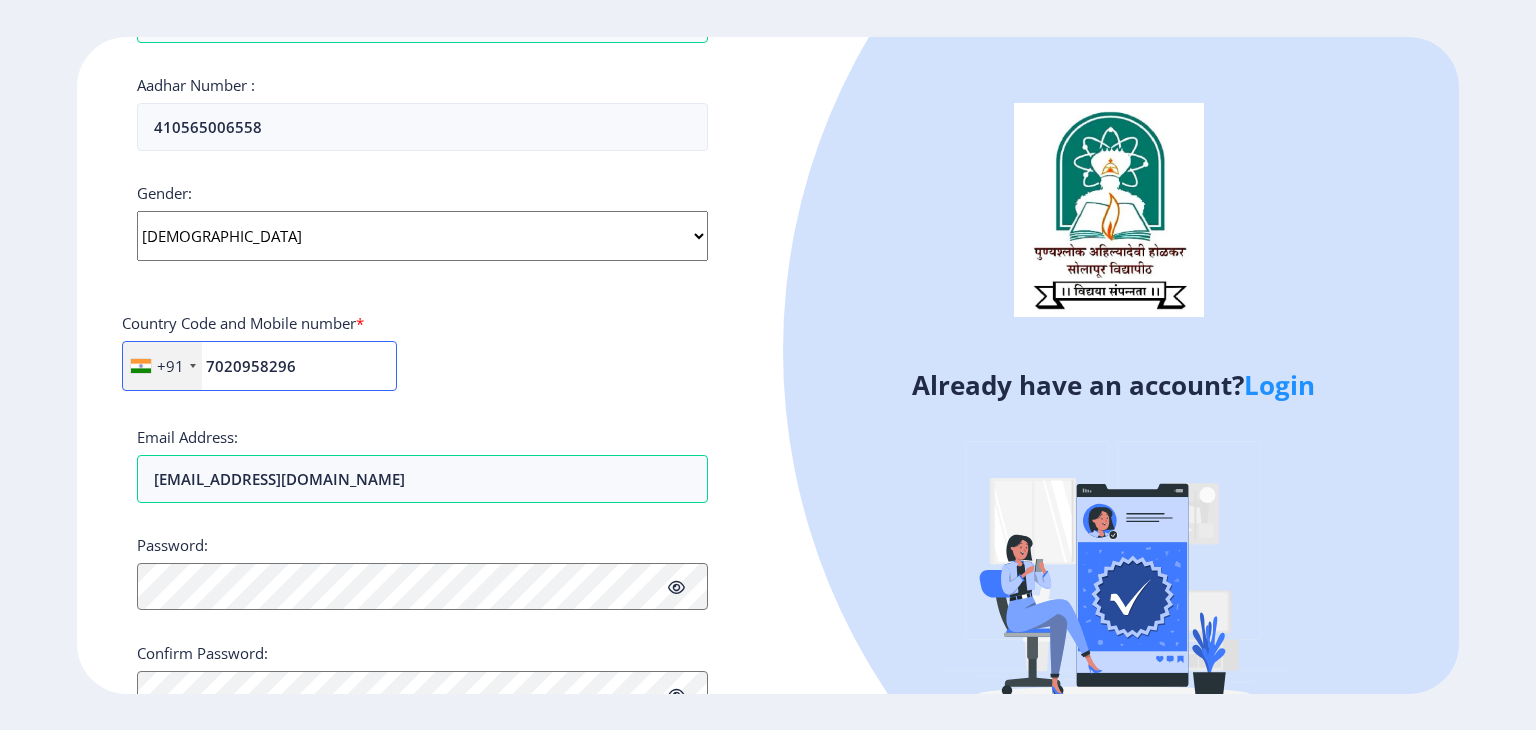 type on "7020958296" 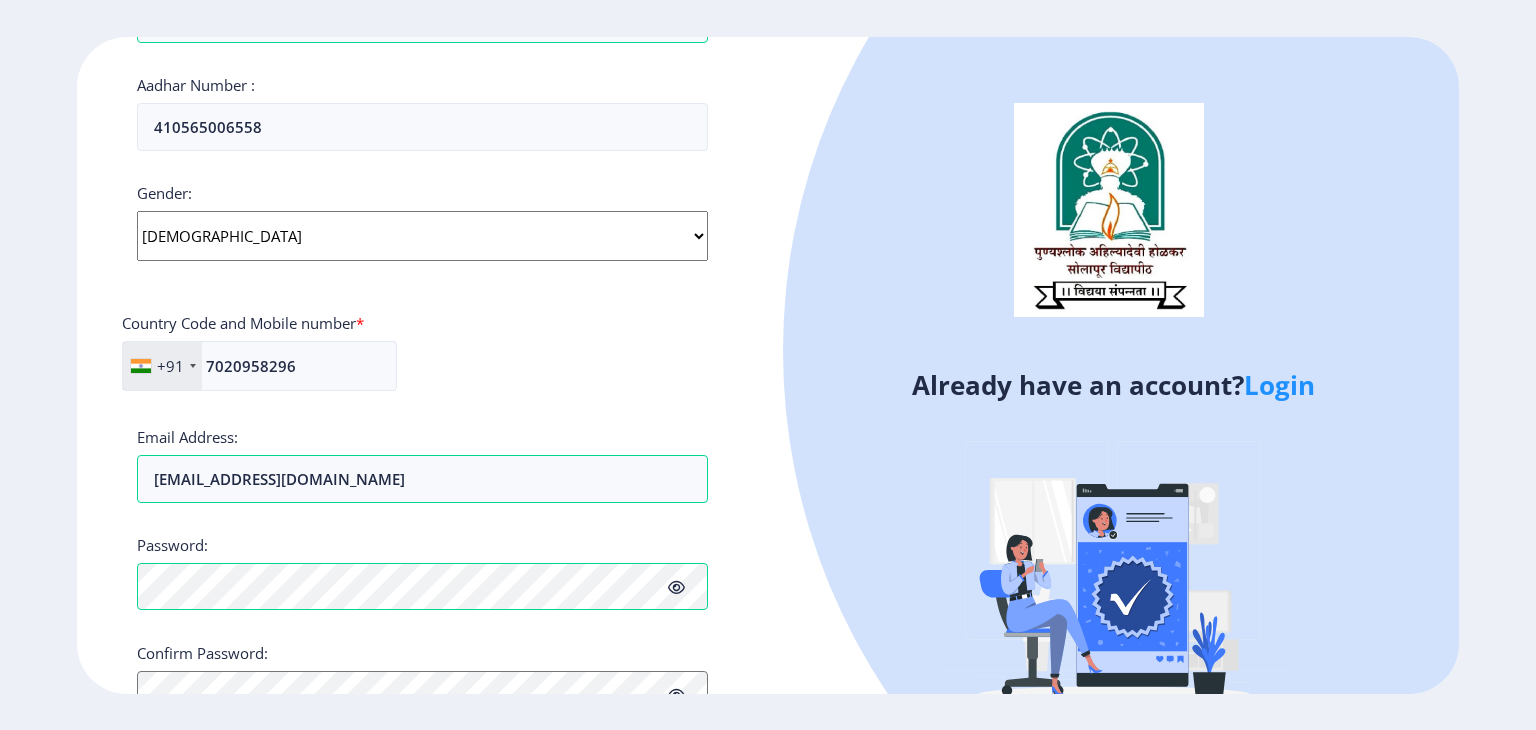 click 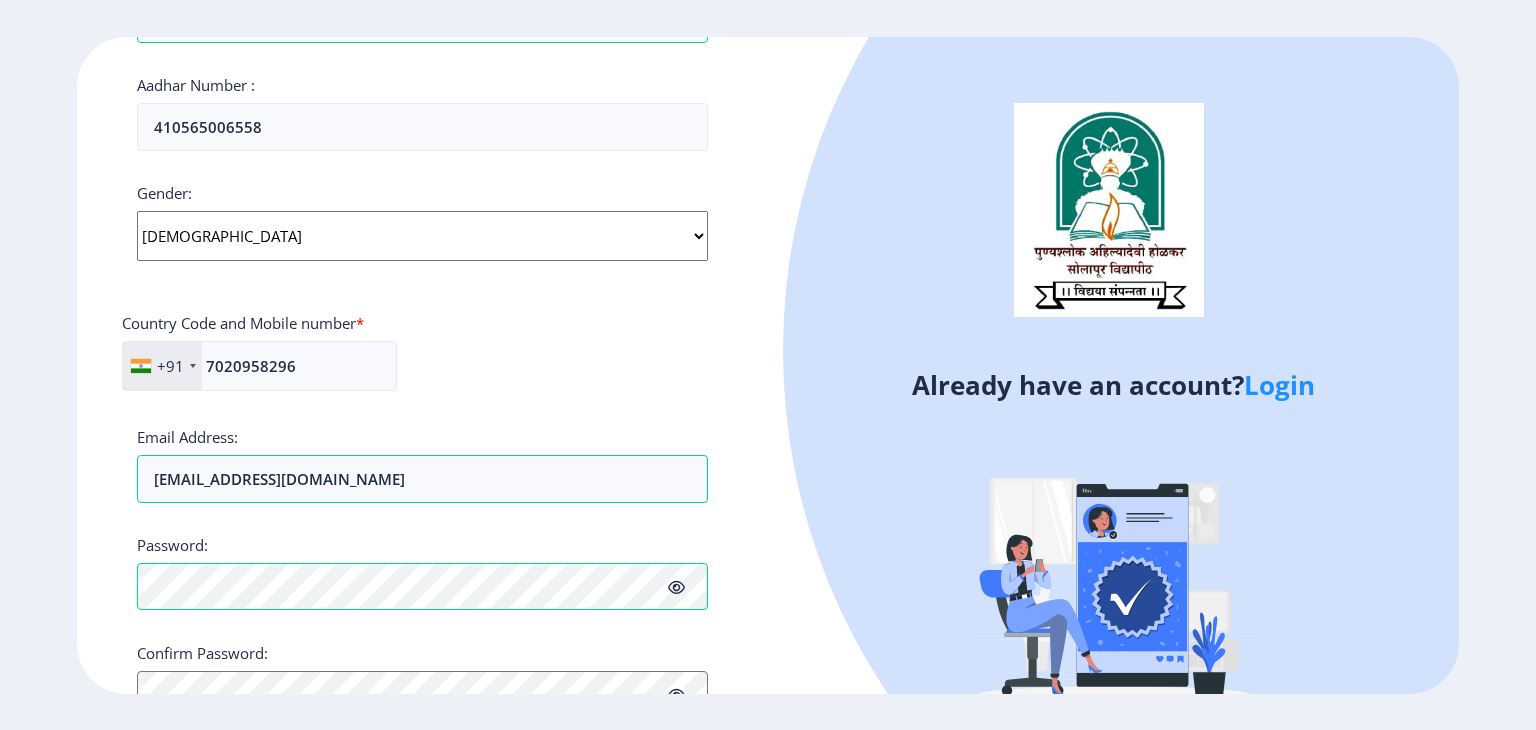 click 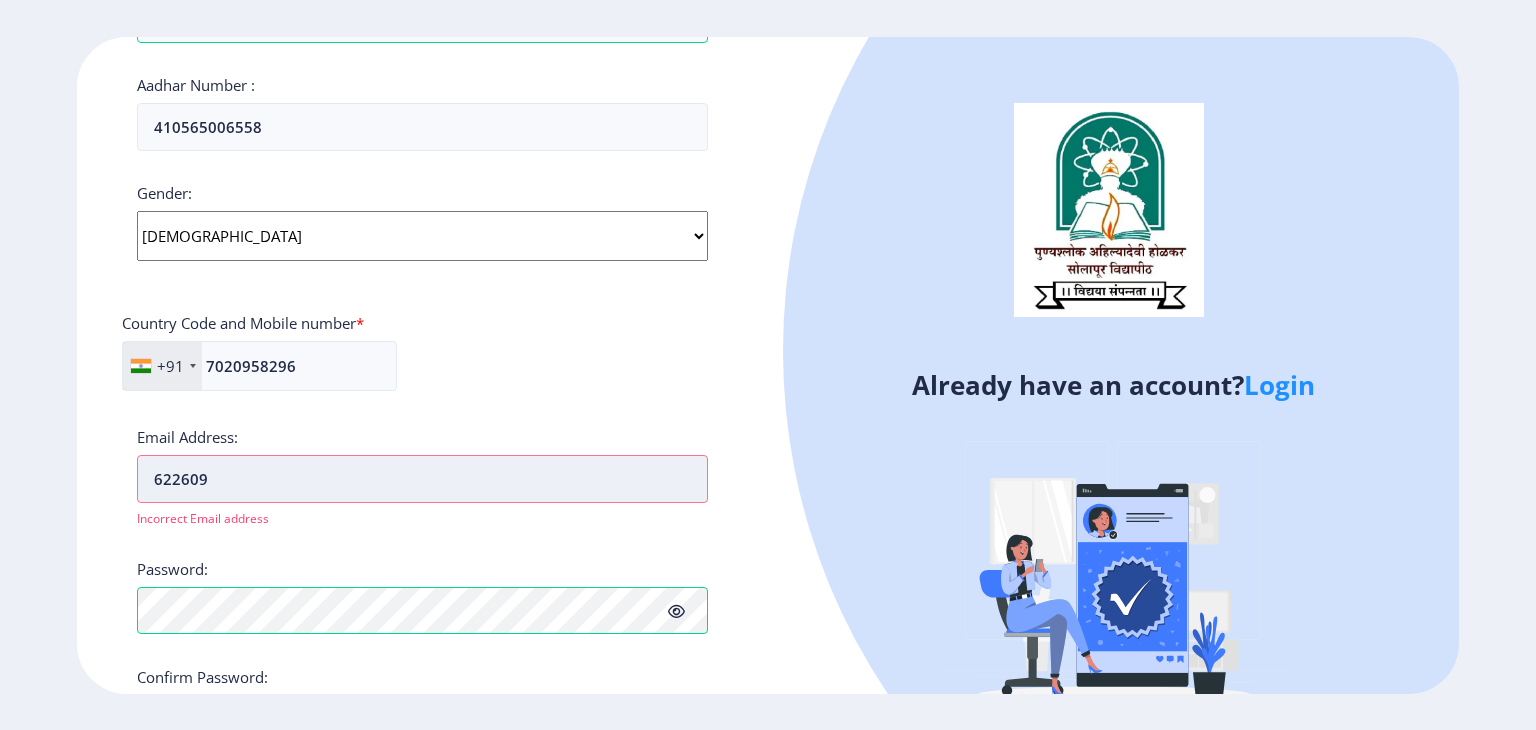 click on "622609" at bounding box center (422, 479) 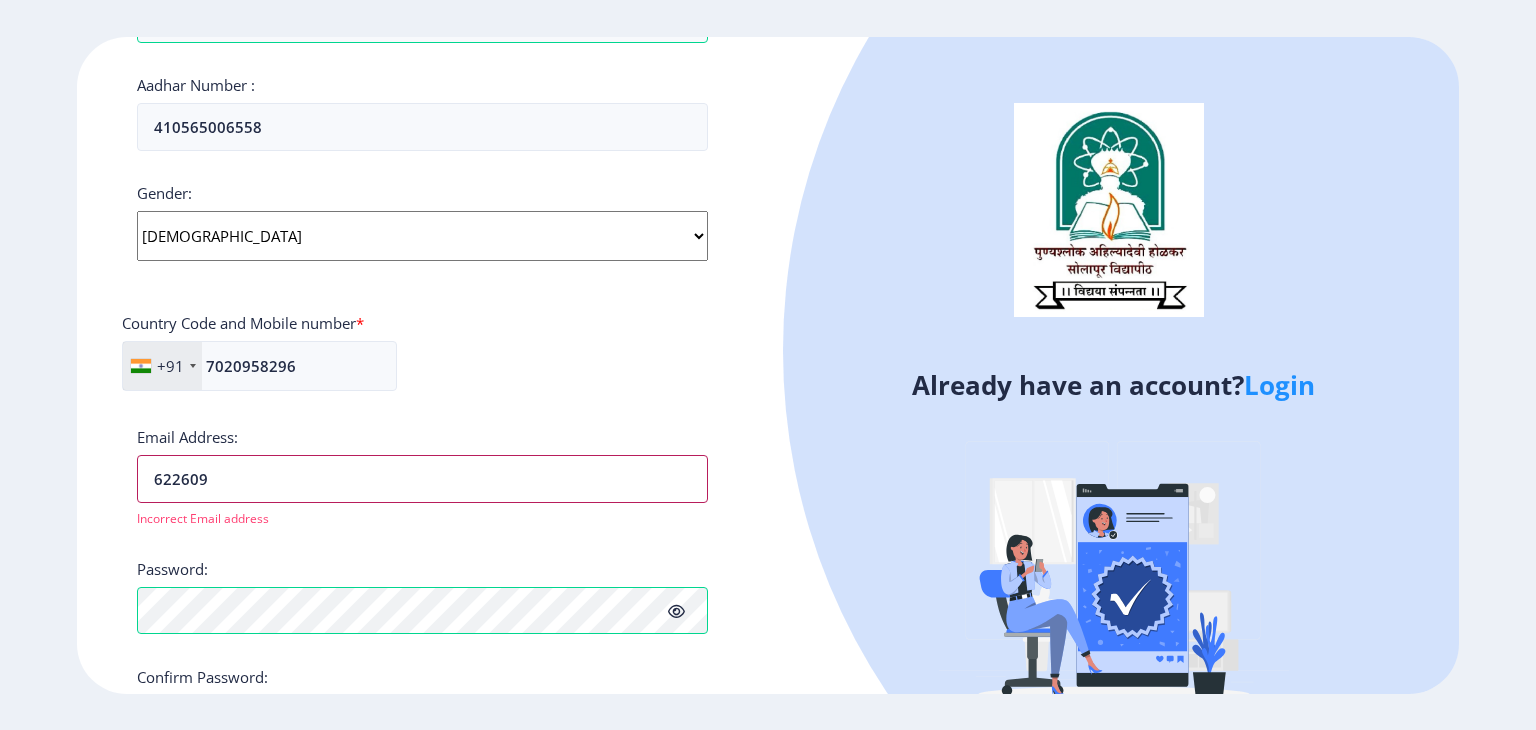 type on "[EMAIL_ADDRESS][DOMAIN_NAME]" 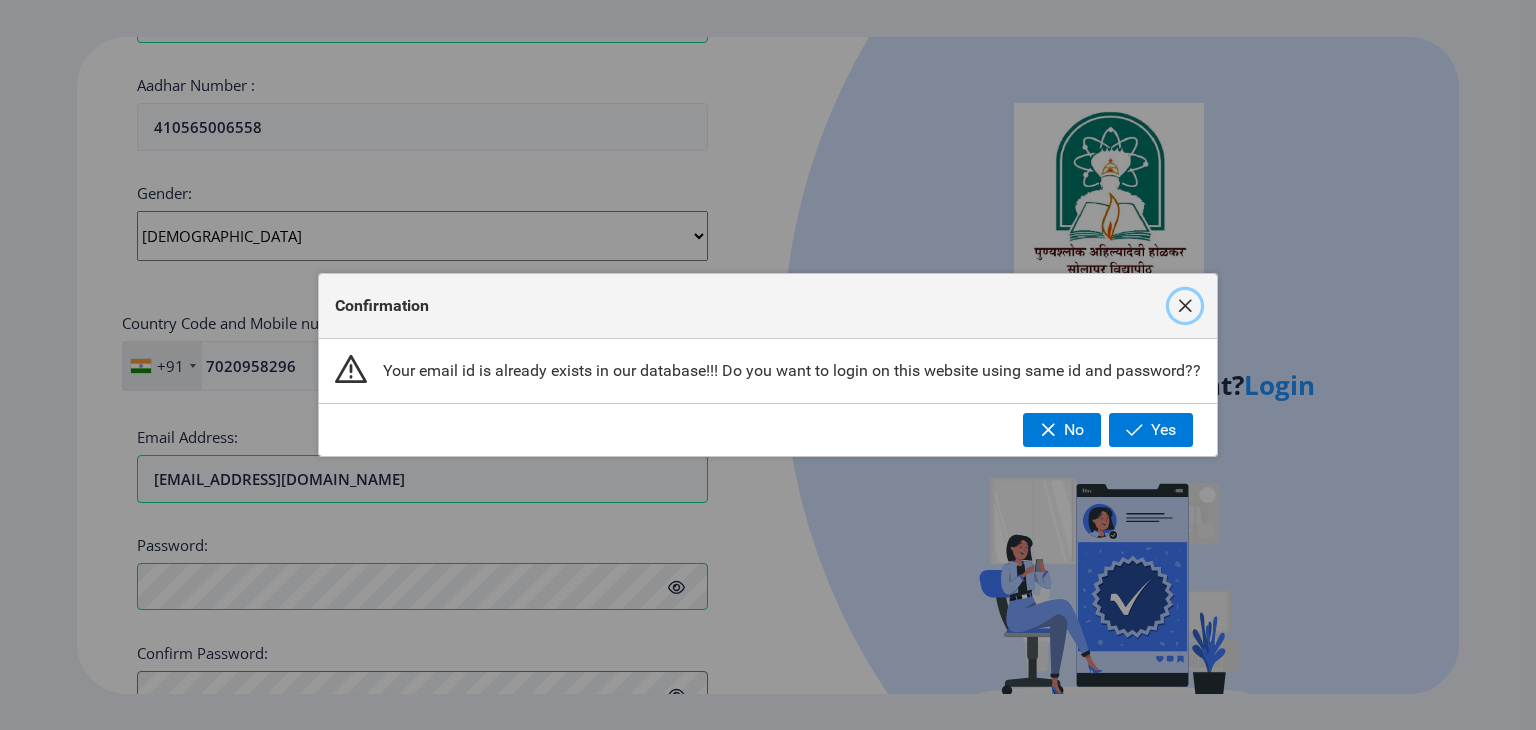 click 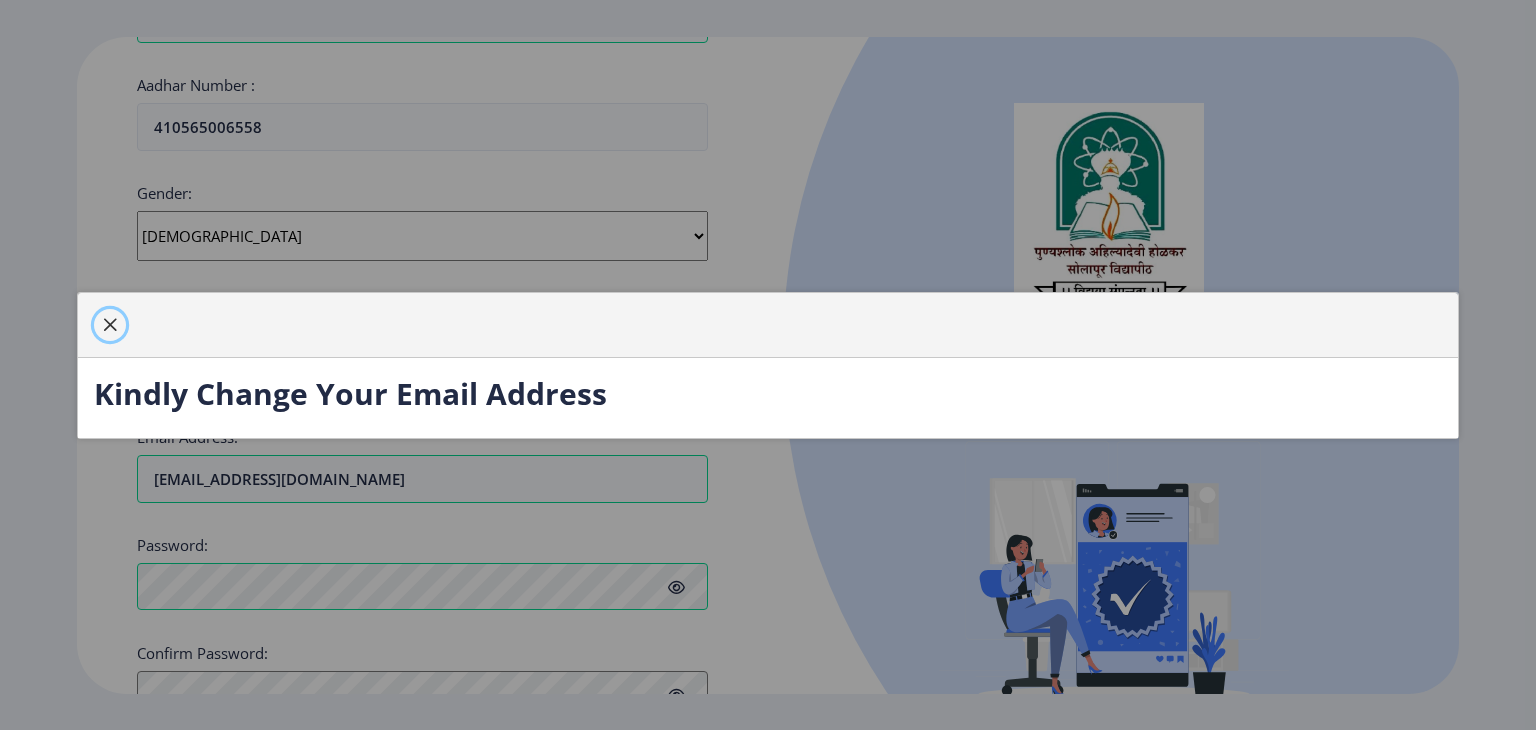 click 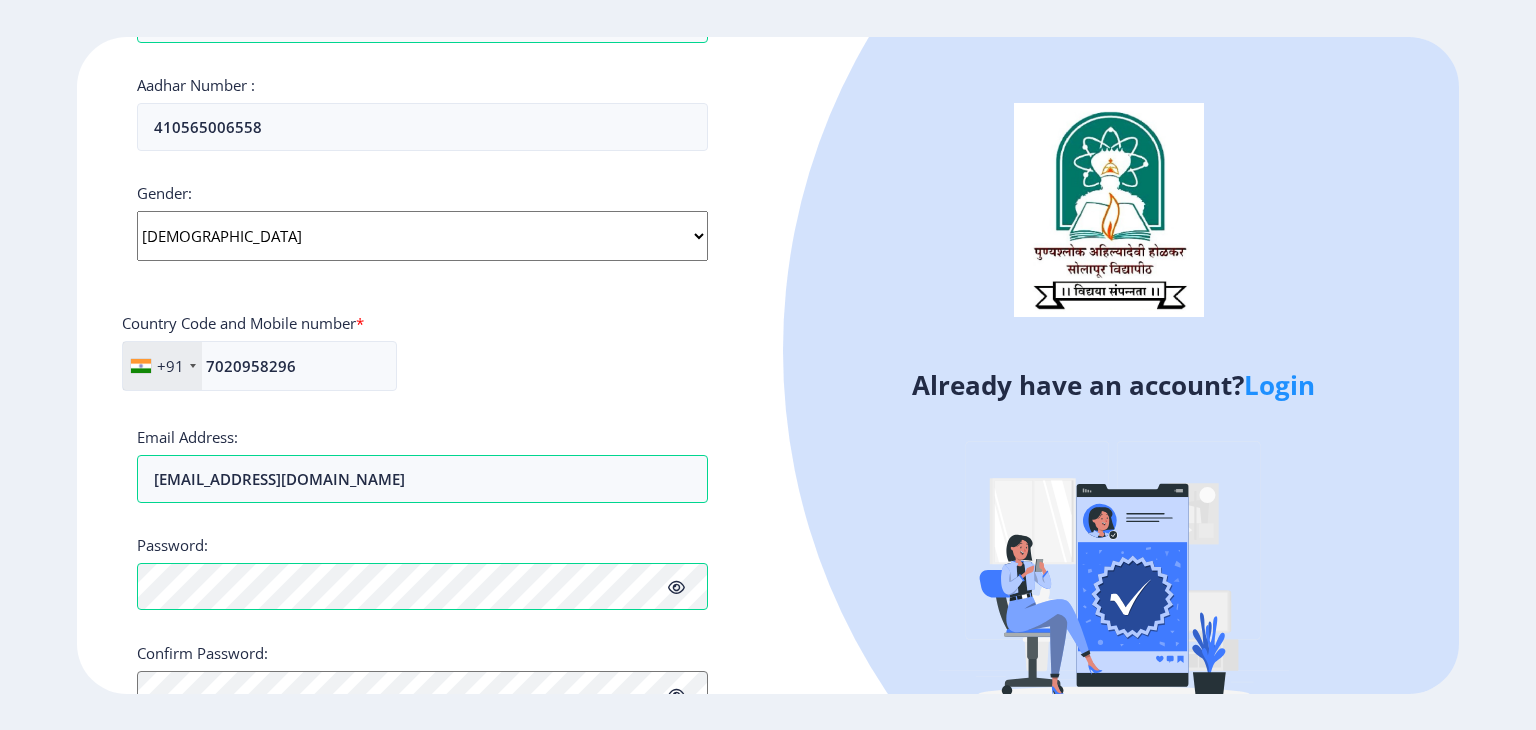 click 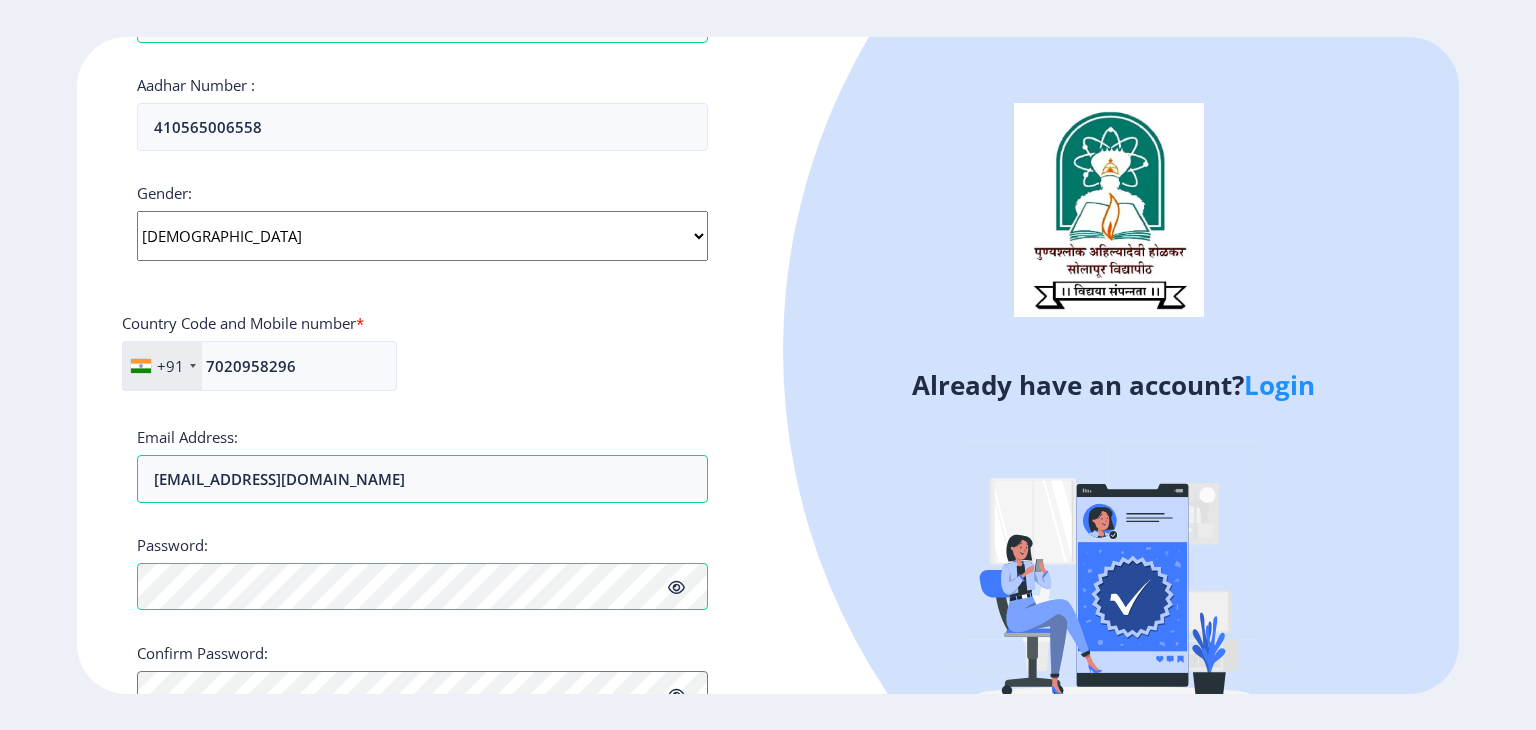 scroll, scrollTop: 756, scrollLeft: 0, axis: vertical 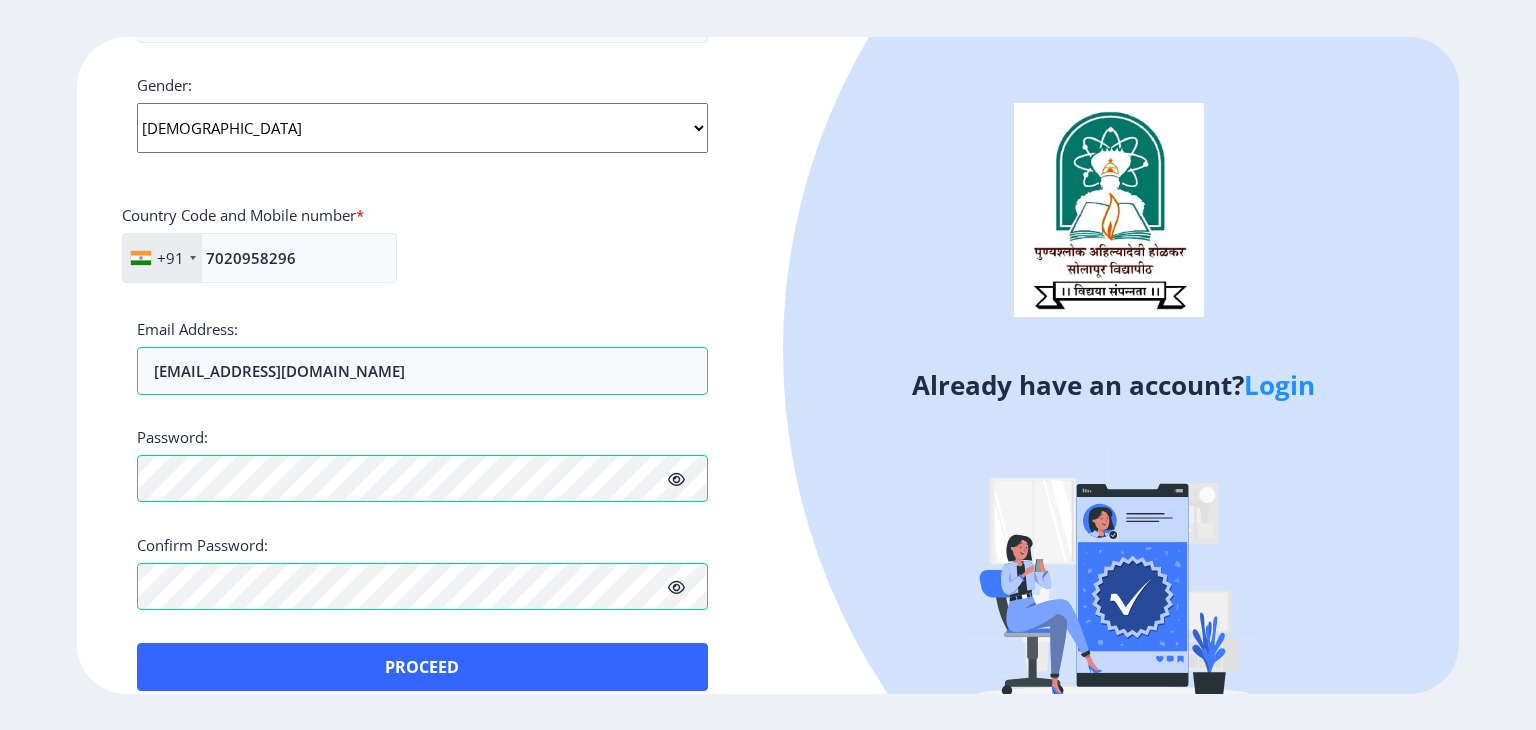 click on "Applicant First Name: [PERSON_NAME] Applicant Middle Name: [PERSON_NAME] Applicant Last Name: [PERSON_NAME] Mothers First Name: [PERSON_NAME] Applicant Full Name : (As on marksheet) [PERSON_NAME] Number :  410565006558 Gender: Select Gender [DEMOGRAPHIC_DATA] [DEMOGRAPHIC_DATA] Other  Country Code and Mobile number  *  +91 [GEOGRAPHIC_DATA] ([GEOGRAPHIC_DATA]) +91 [GEOGRAPHIC_DATA] (‫[GEOGRAPHIC_DATA]‬‎) +93 [GEOGRAPHIC_DATA] ([GEOGRAPHIC_DATA]) +355 [GEOGRAPHIC_DATA] (‫[GEOGRAPHIC_DATA]‬‎) +213 [US_STATE] +1 [GEOGRAPHIC_DATA] +376 [GEOGRAPHIC_DATA] +244 [GEOGRAPHIC_DATA] +1 [GEOGRAPHIC_DATA] +1 [GEOGRAPHIC_DATA] +54 [GEOGRAPHIC_DATA] ([GEOGRAPHIC_DATA]) +374 [GEOGRAPHIC_DATA] +297 [GEOGRAPHIC_DATA] +61 [GEOGRAPHIC_DATA] ([GEOGRAPHIC_DATA]) +43 [GEOGRAPHIC_DATA] ([GEOGRAPHIC_DATA]) +994 [GEOGRAPHIC_DATA] +1 [GEOGRAPHIC_DATA] ([GEOGRAPHIC_DATA][GEOGRAPHIC_DATA]‬‎) +973 [GEOGRAPHIC_DATA] ([GEOGRAPHIC_DATA]) +880 [GEOGRAPHIC_DATA] +1 [GEOGRAPHIC_DATA] ([GEOGRAPHIC_DATA]) +375 [GEOGRAPHIC_DATA] ([GEOGRAPHIC_DATA]) +32 [GEOGRAPHIC_DATA] +501 [GEOGRAPHIC_DATA] ([GEOGRAPHIC_DATA]) +229 [GEOGRAPHIC_DATA] +1 [GEOGRAPHIC_DATA] (འབྲུག) +975 [GEOGRAPHIC_DATA] +591 [GEOGRAPHIC_DATA] ([GEOGRAPHIC_DATA]) +387 [GEOGRAPHIC_DATA] +267 [GEOGRAPHIC_DATA] ([GEOGRAPHIC_DATA]) +55 [GEOGRAPHIC_DATA] +246 +1 [GEOGRAPHIC_DATA] +673 +1" 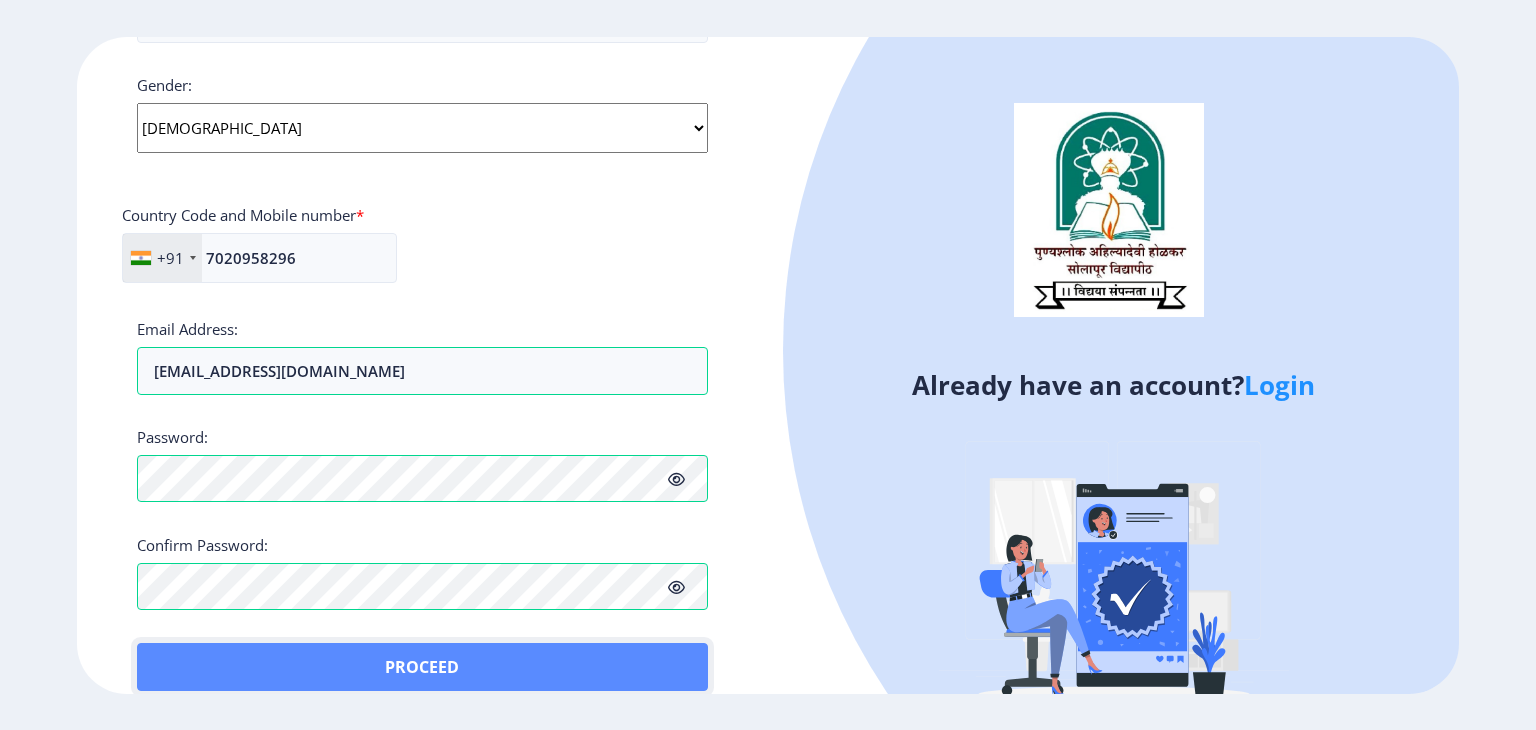 click on "Proceed" 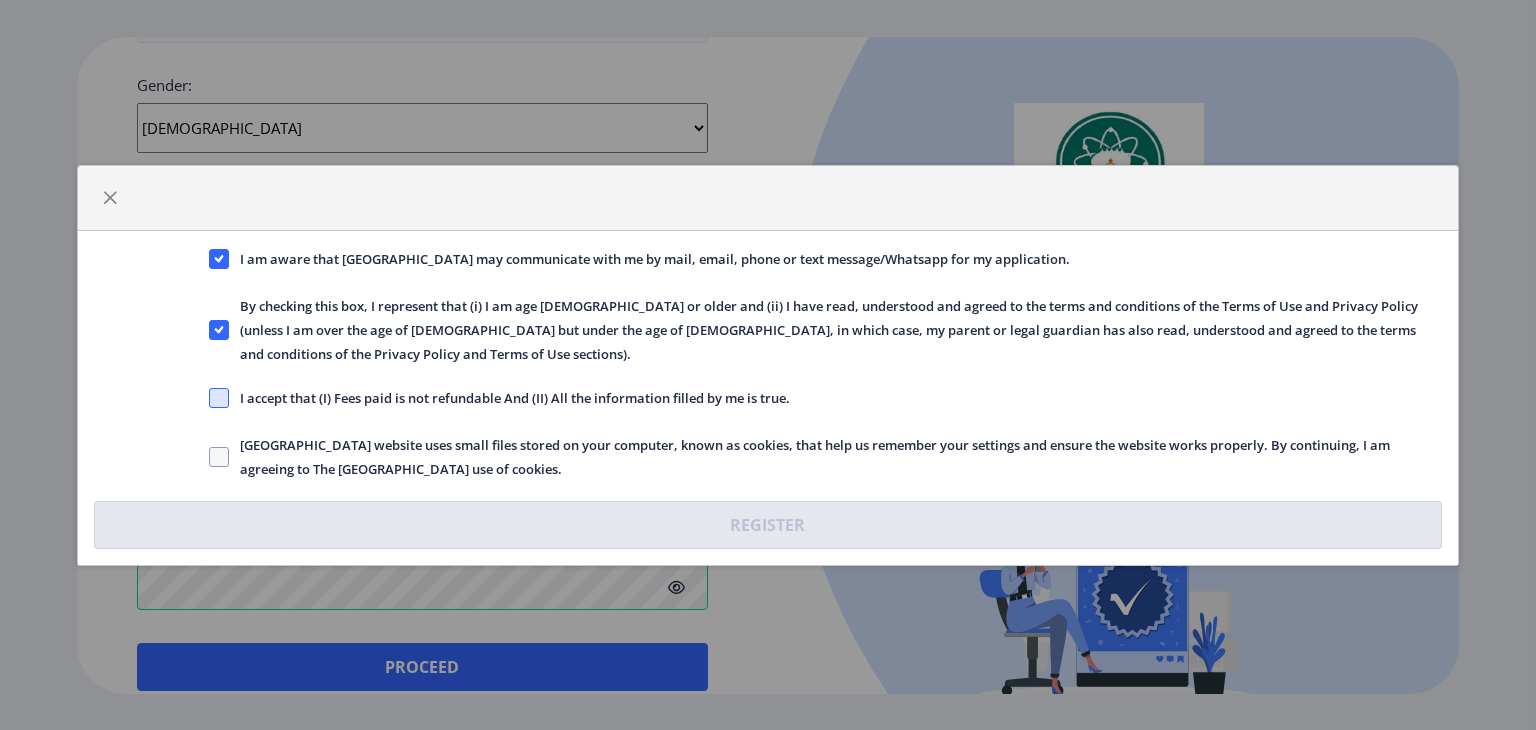 click 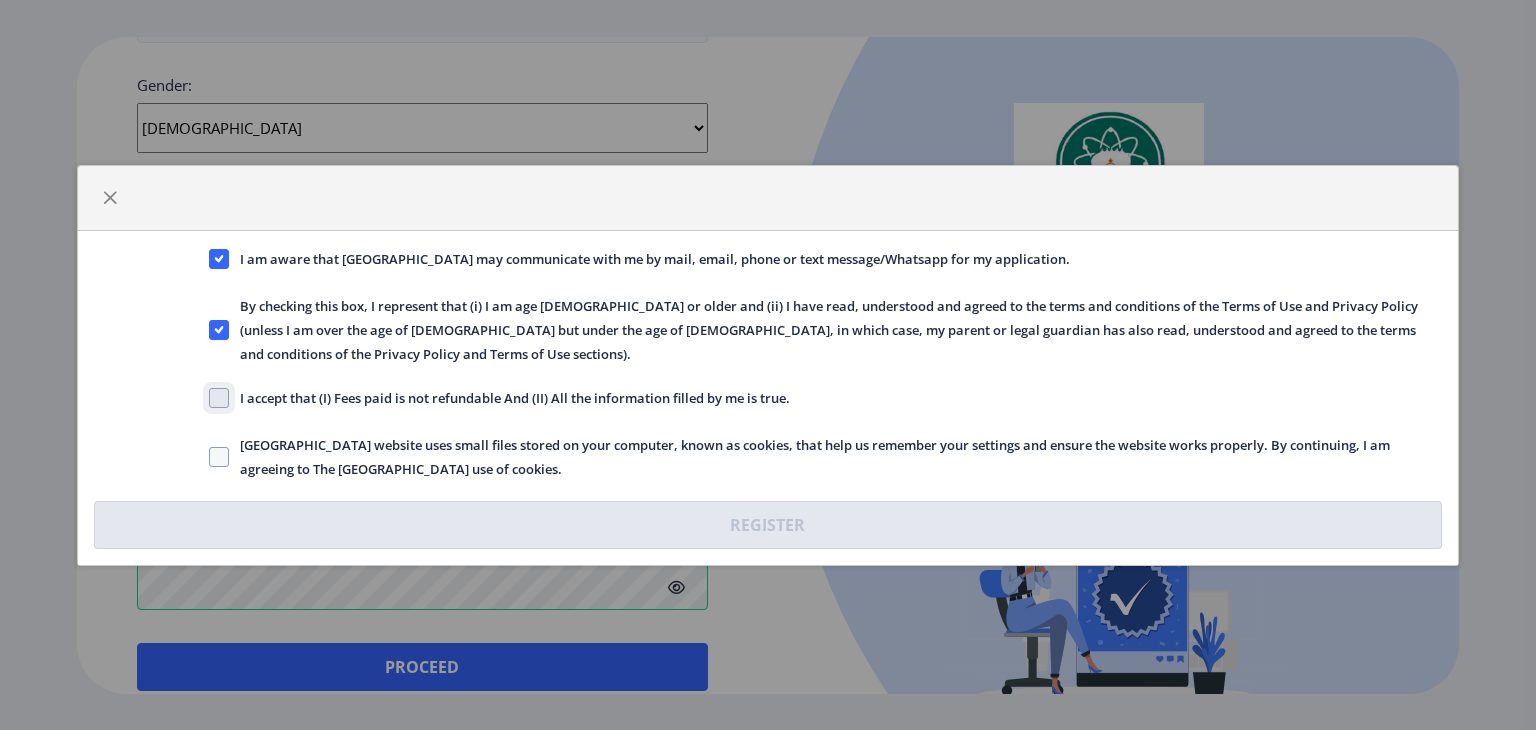 click on "I accept that (I) Fees paid is not refundable And (II) All the information filled by me is true." 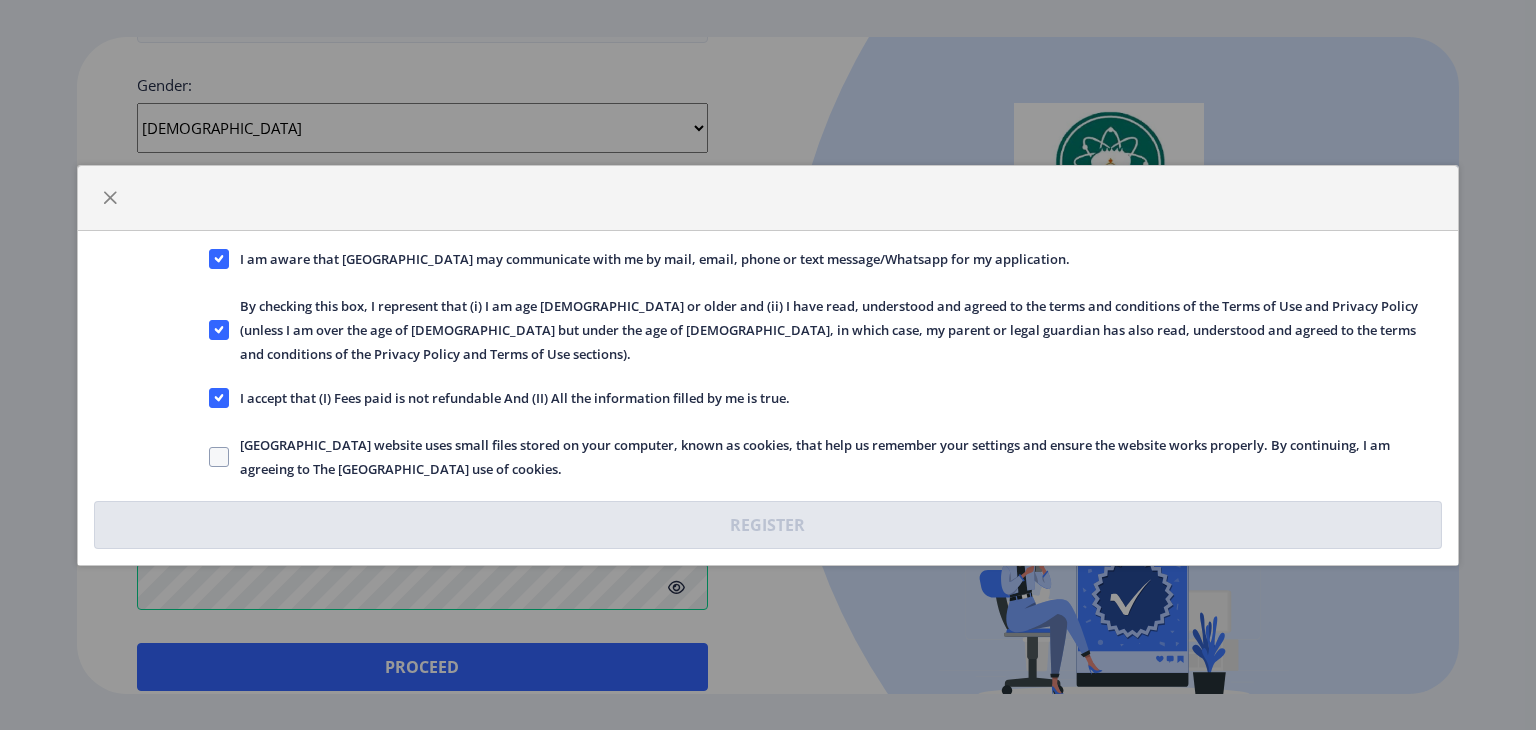 click on "[GEOGRAPHIC_DATA] website uses small files stored on your computer, known as cookies, that help us remember your settings and ensure the website works properly. By continuing, I am agreeing to The [GEOGRAPHIC_DATA] use of cookies." 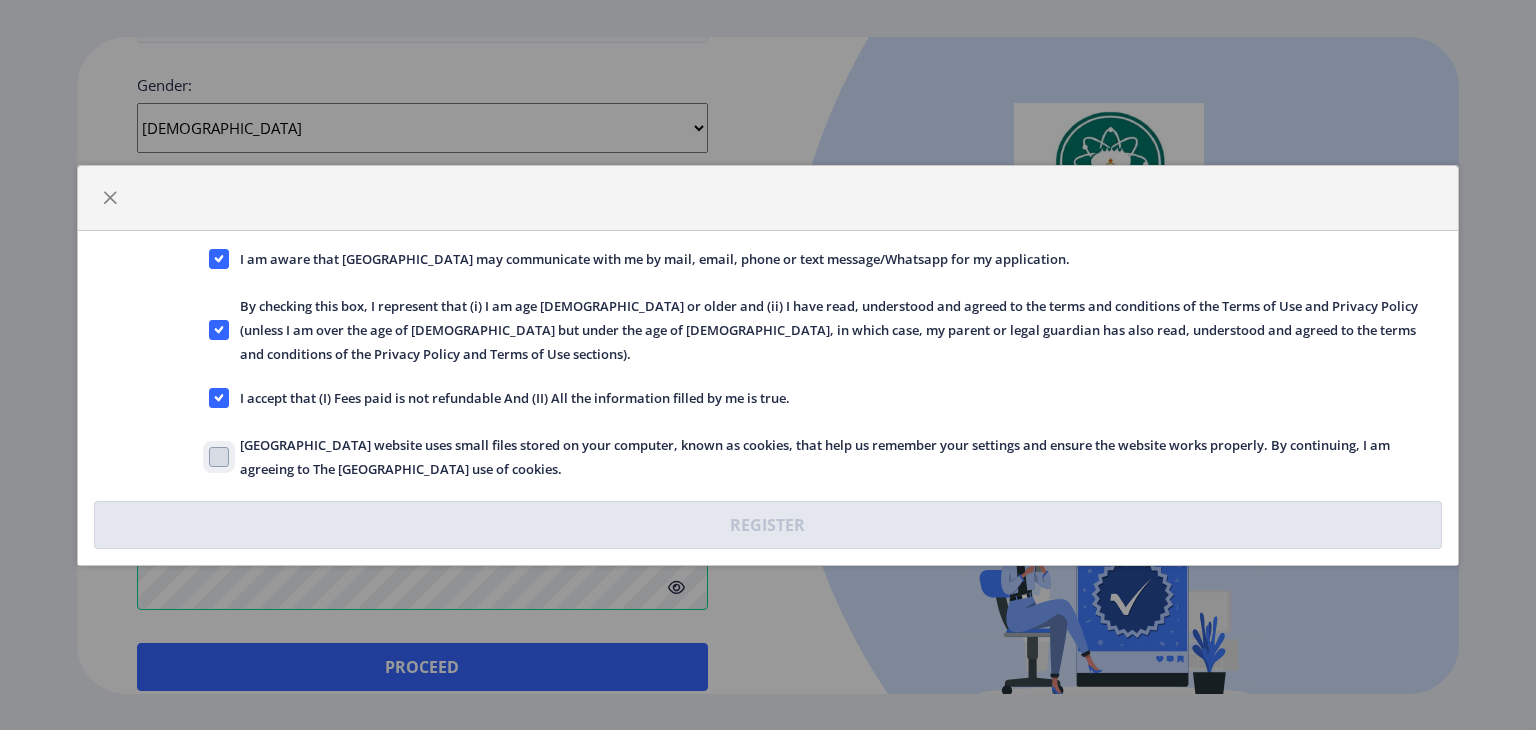checkbox on "true" 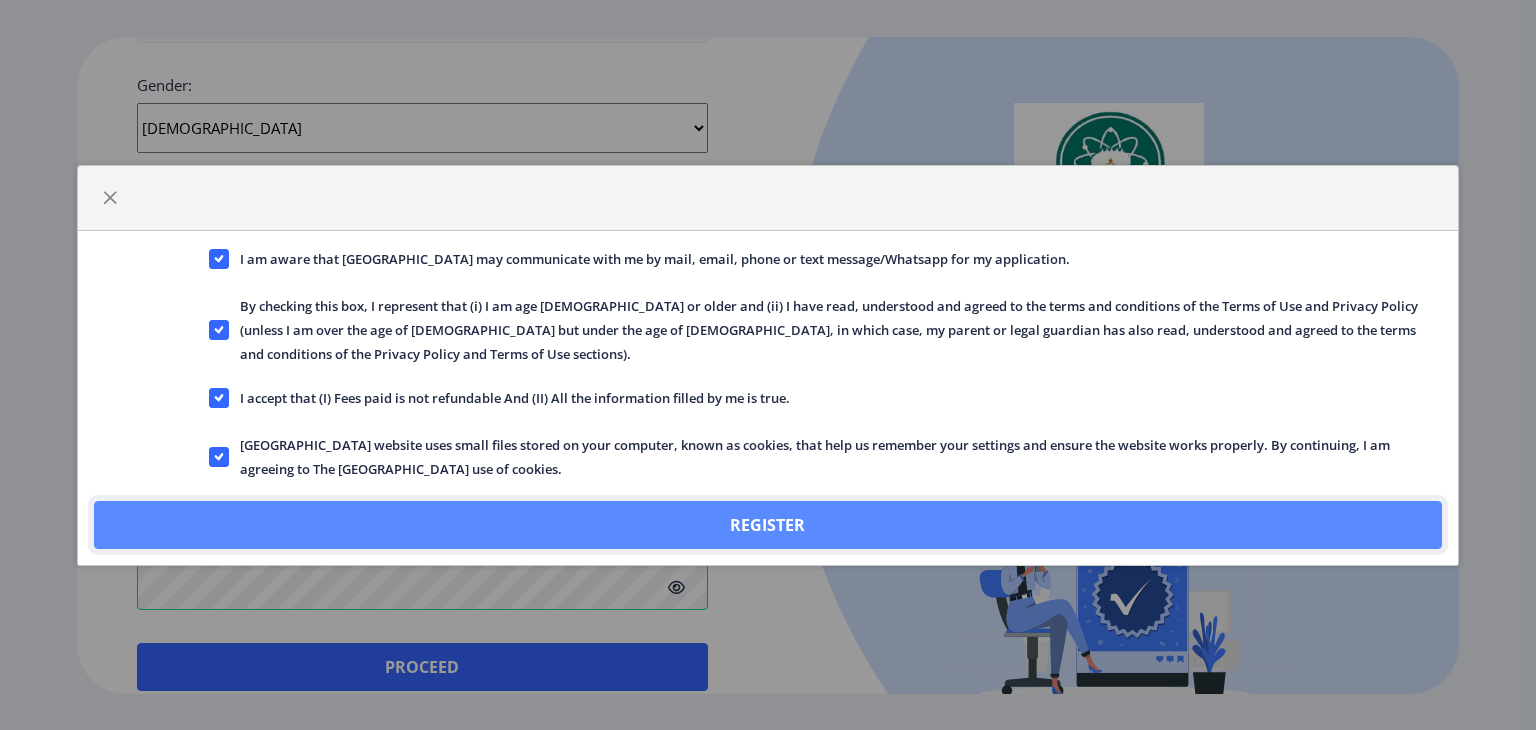 click on "Register" 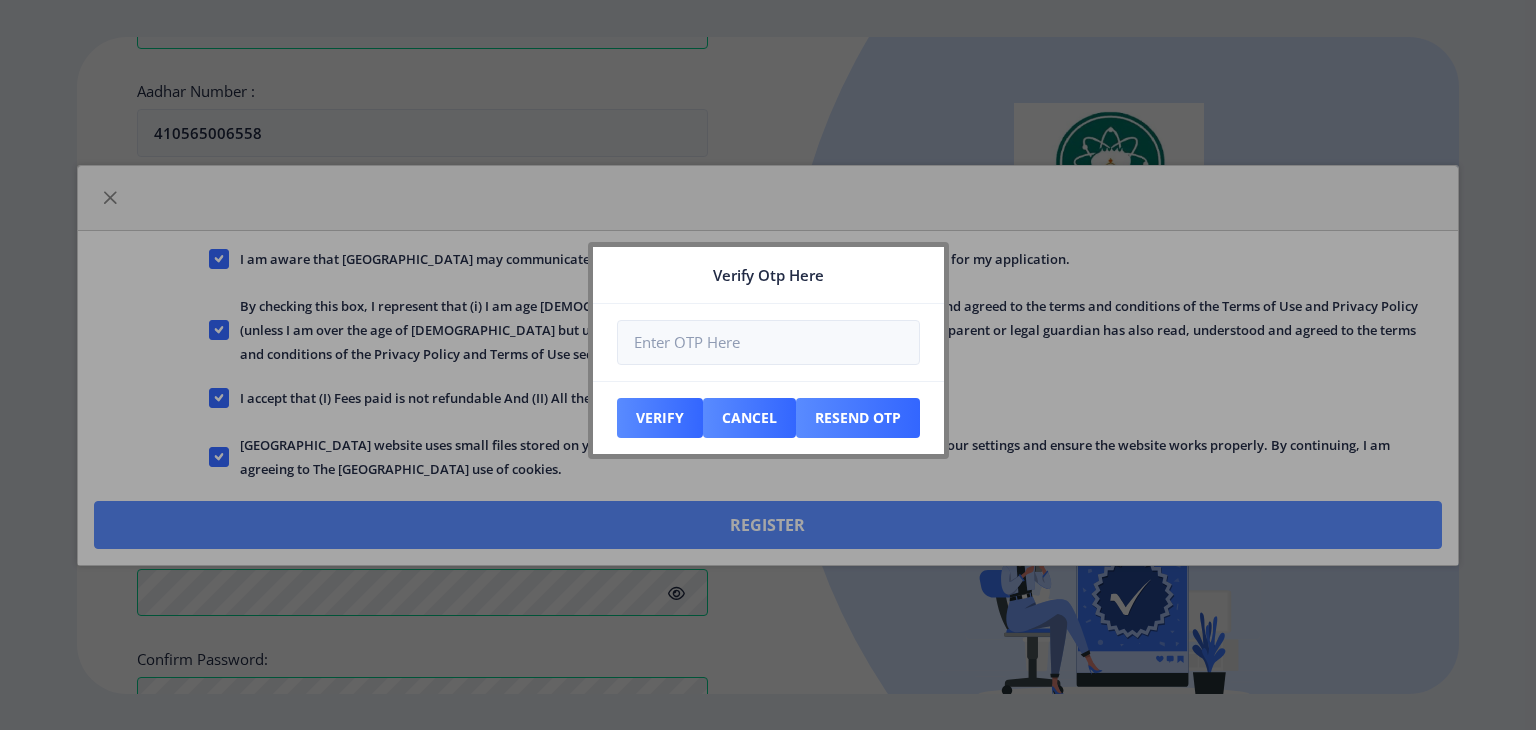 scroll, scrollTop: 869, scrollLeft: 0, axis: vertical 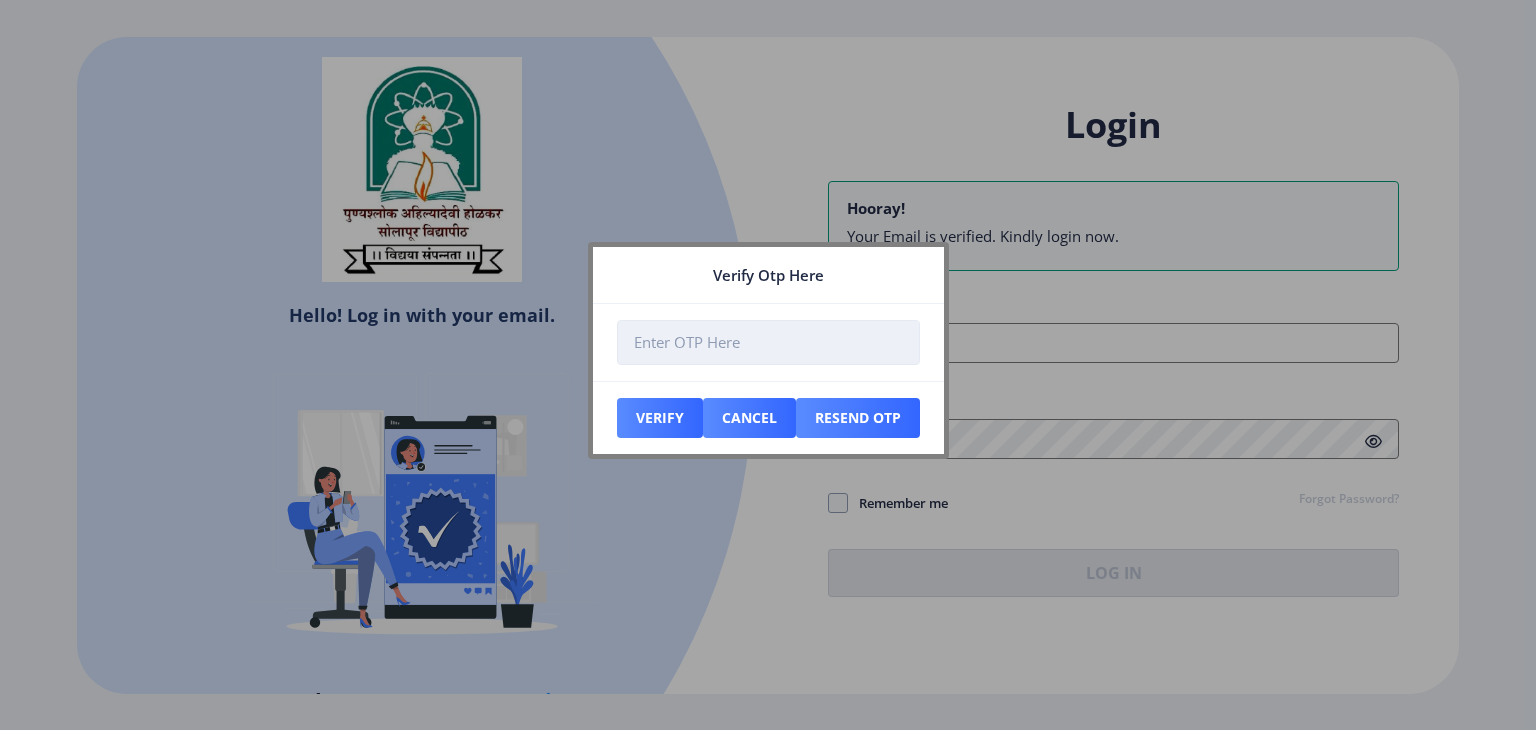 click at bounding box center [768, 342] 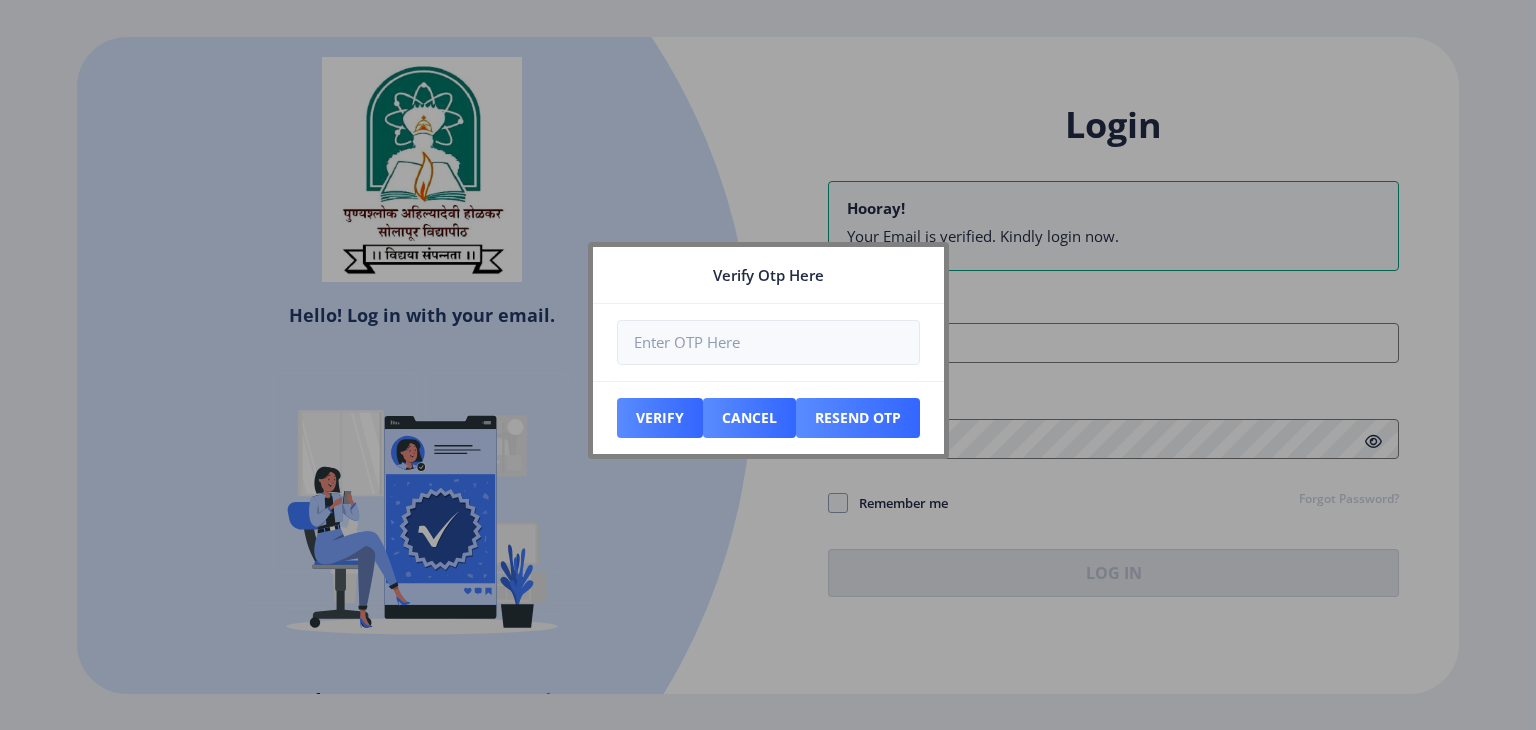 type on "413401" 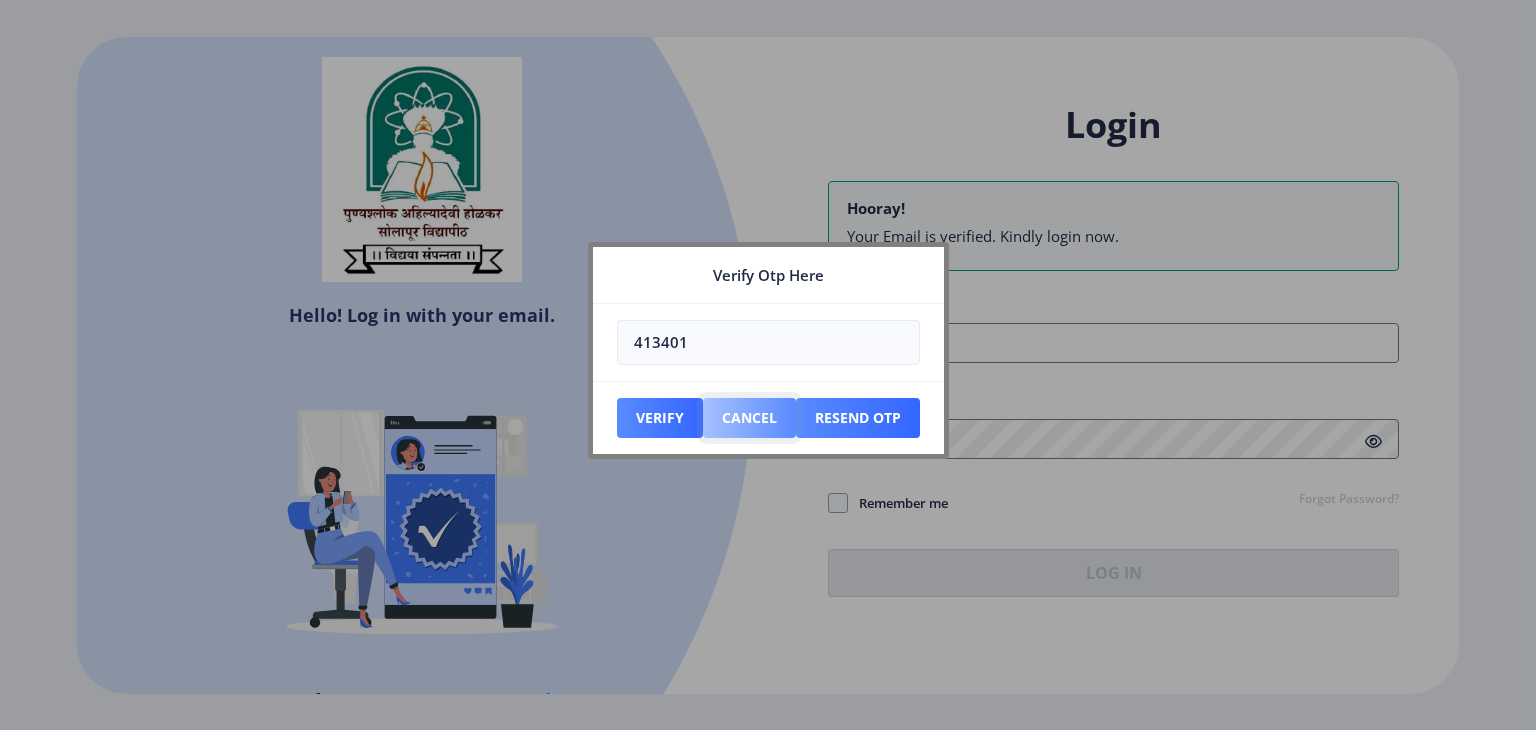 click on "Cancel" at bounding box center (660, 418) 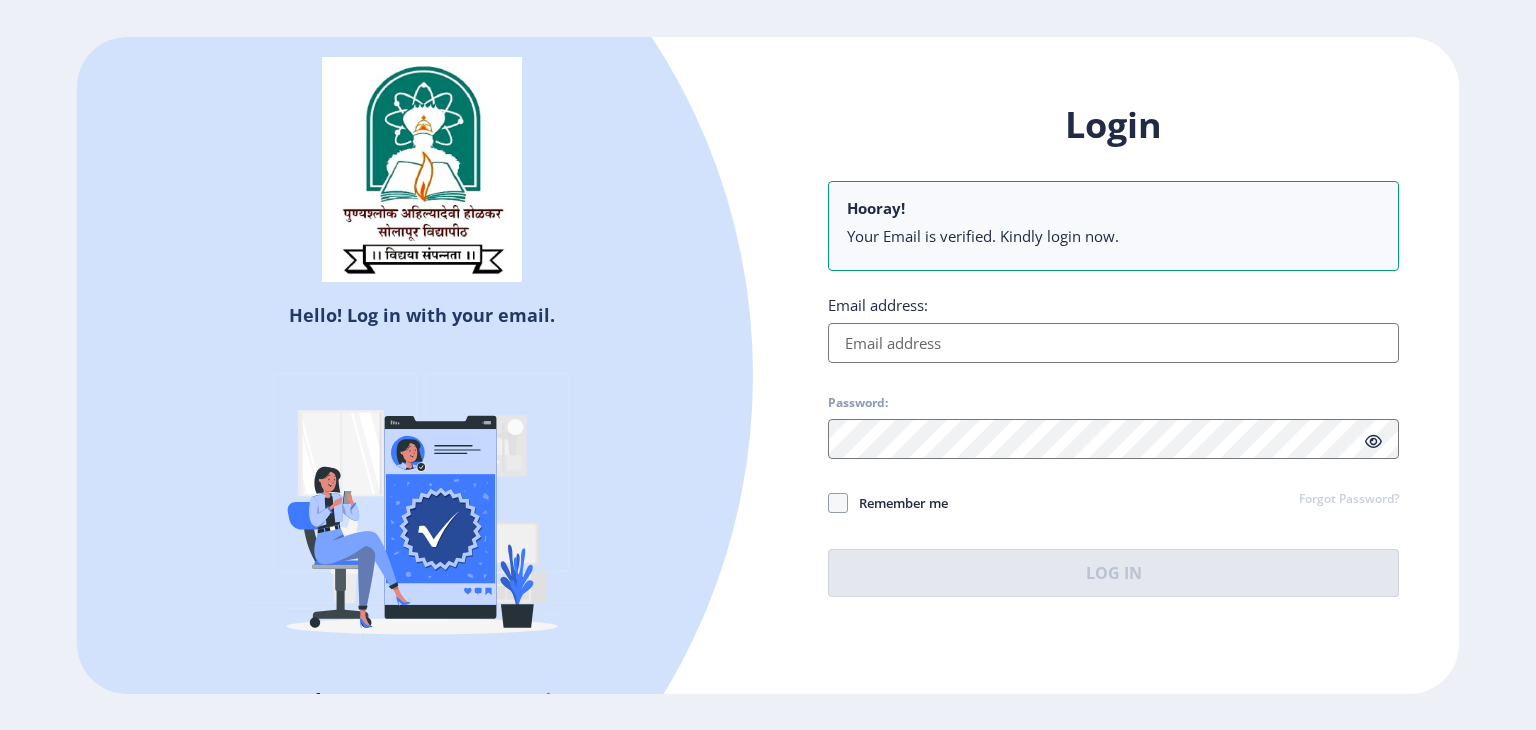 click on "Email address:" at bounding box center (1113, 343) 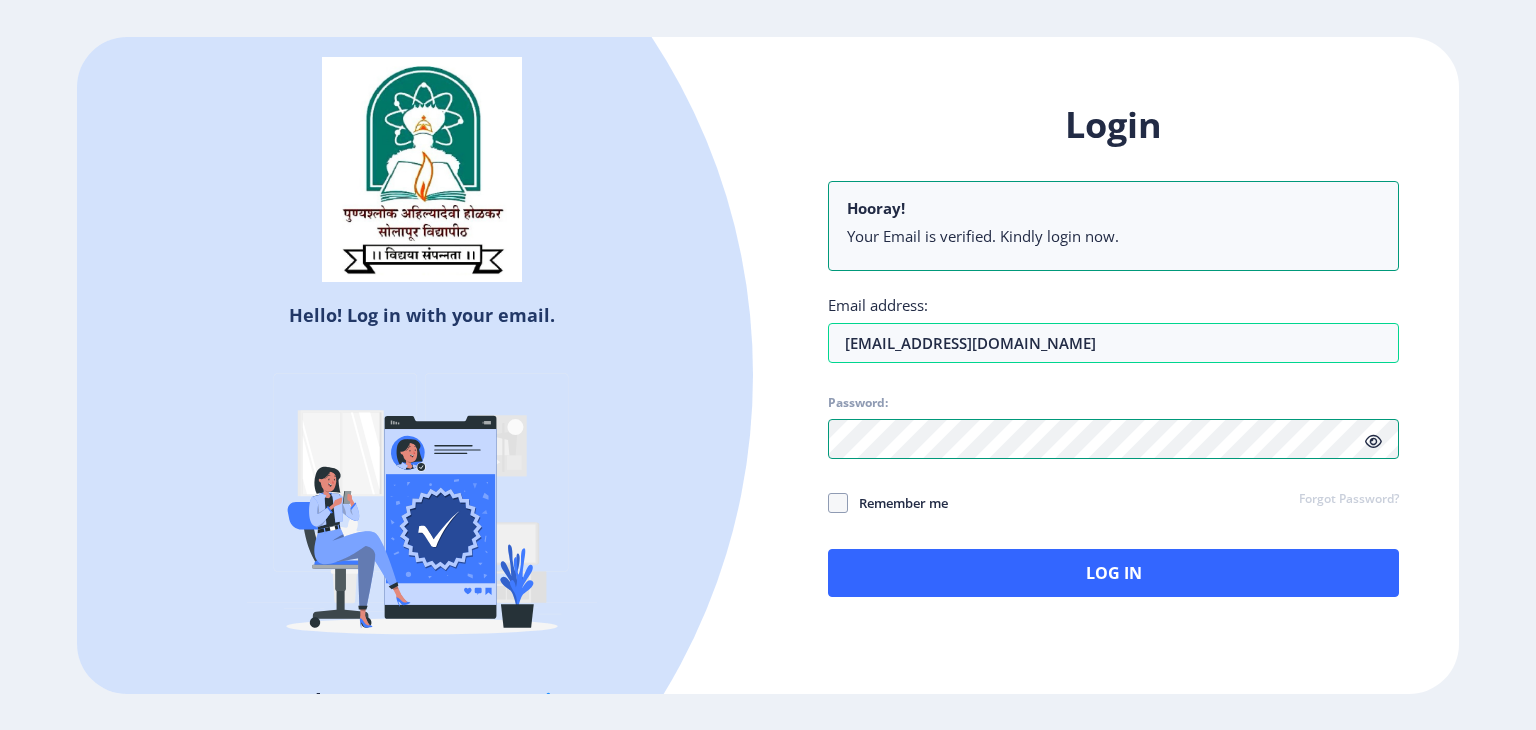 click 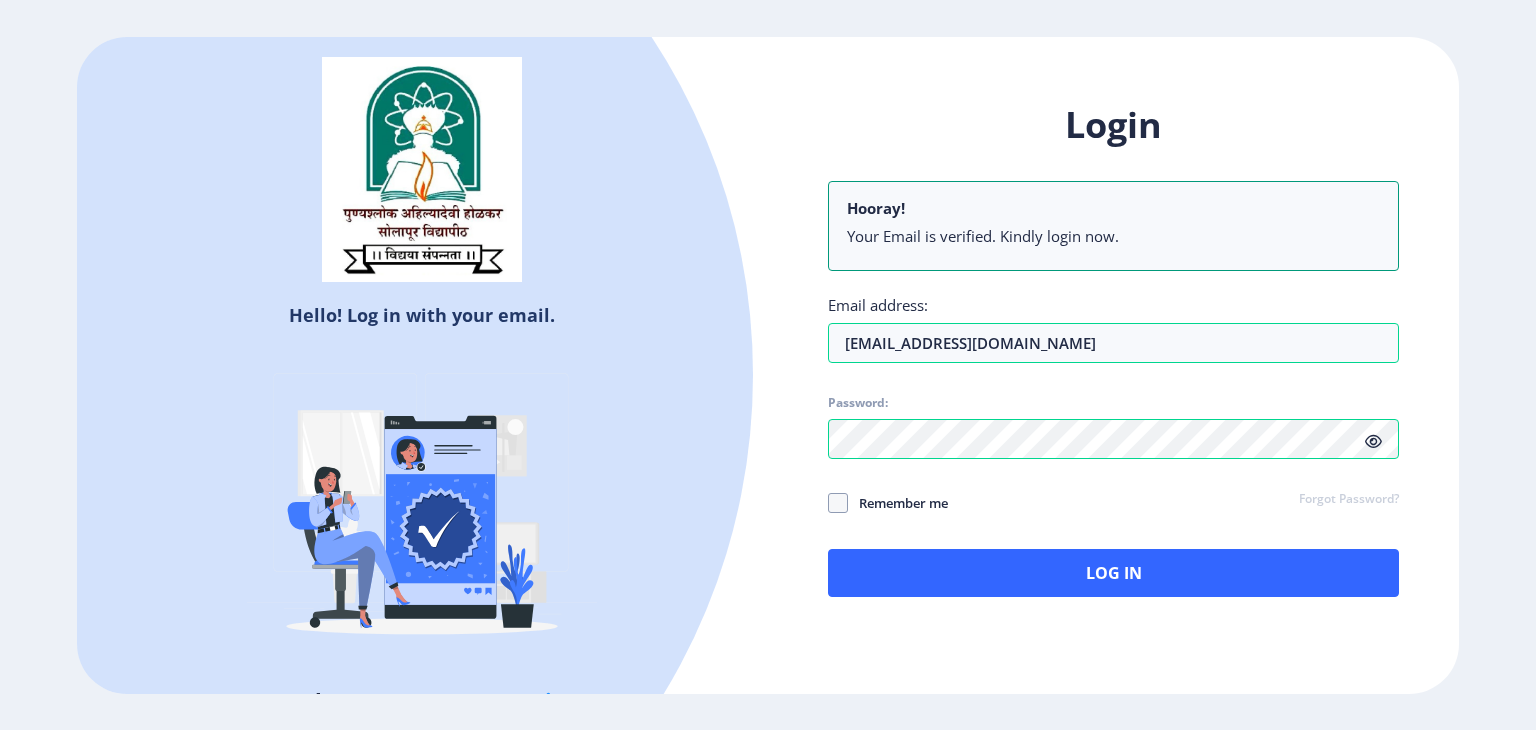click 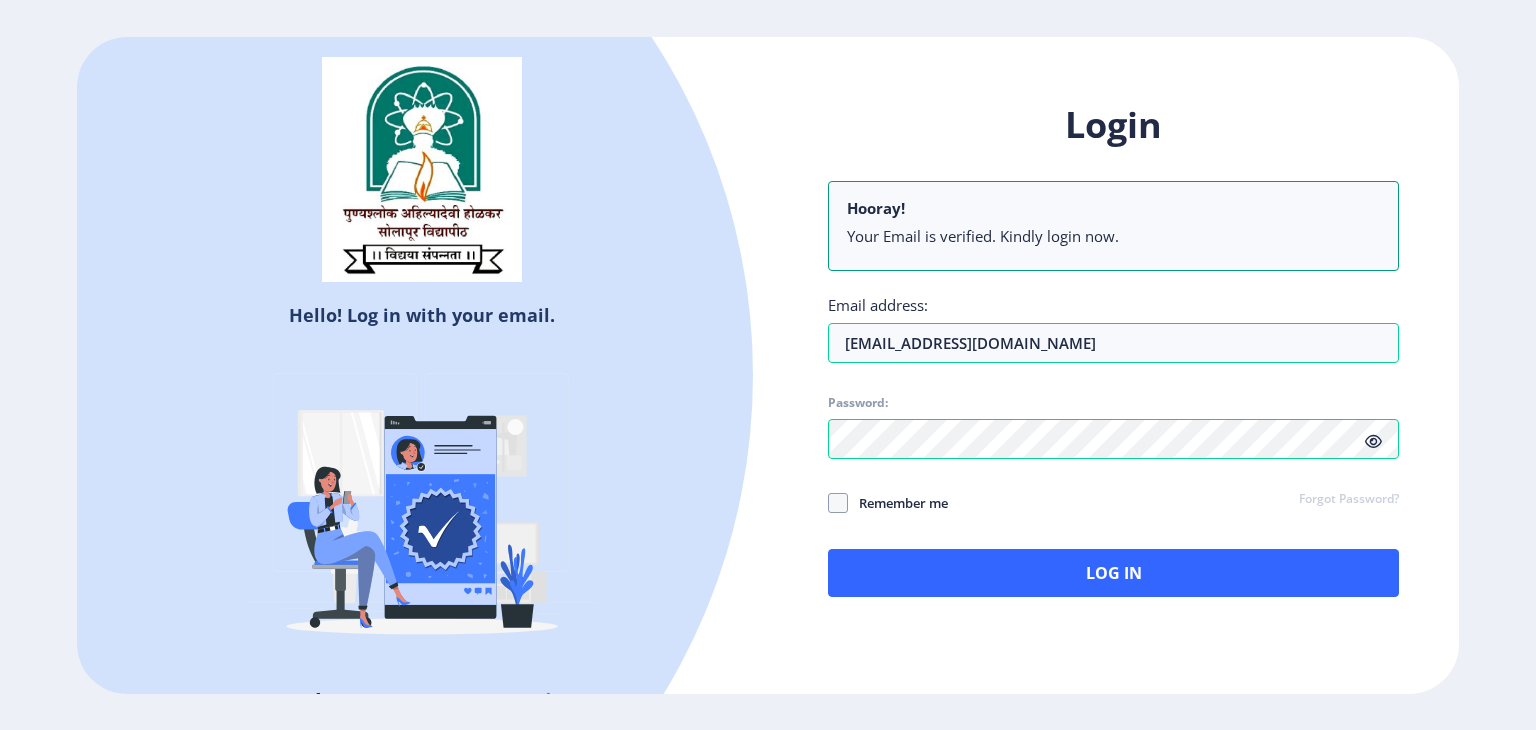 click 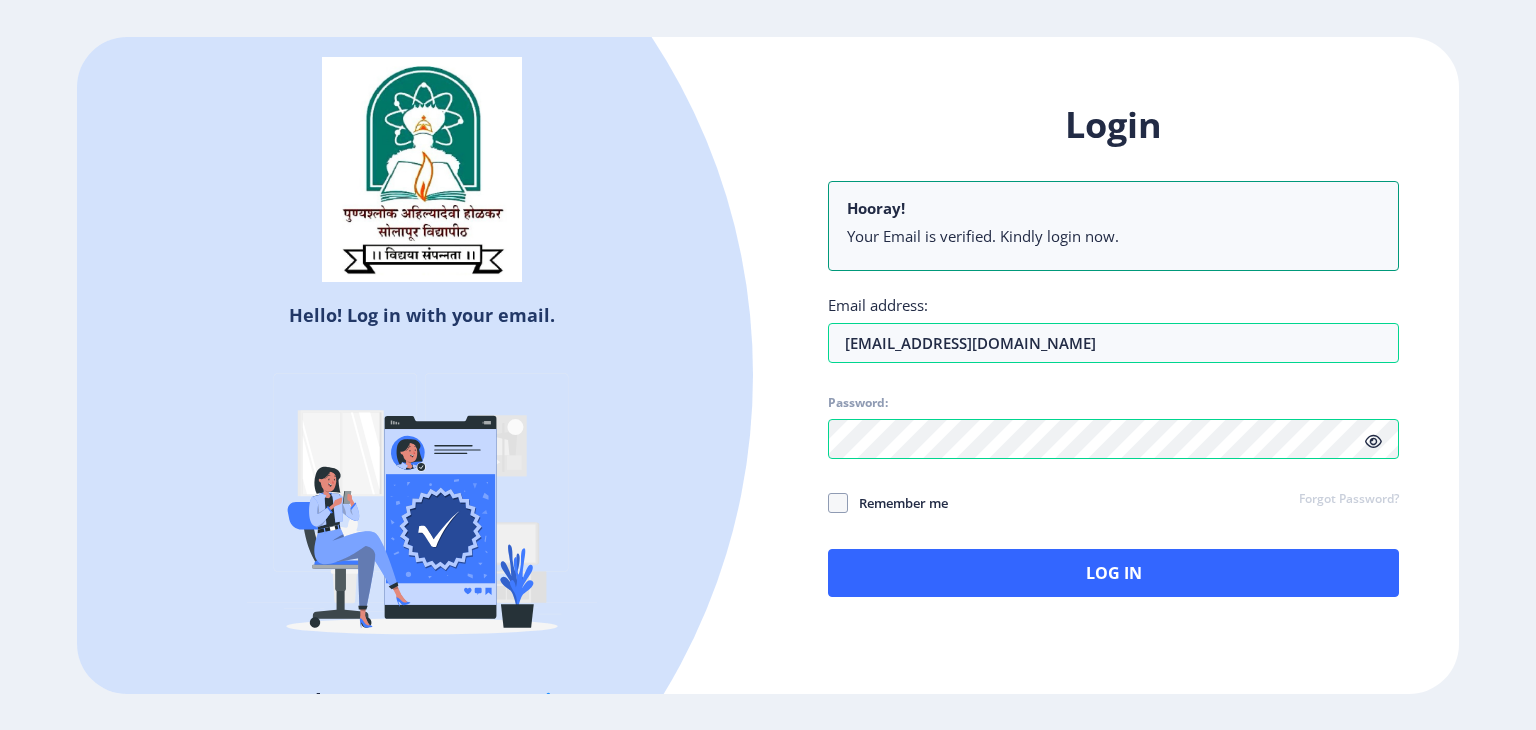 click on "Remember me" 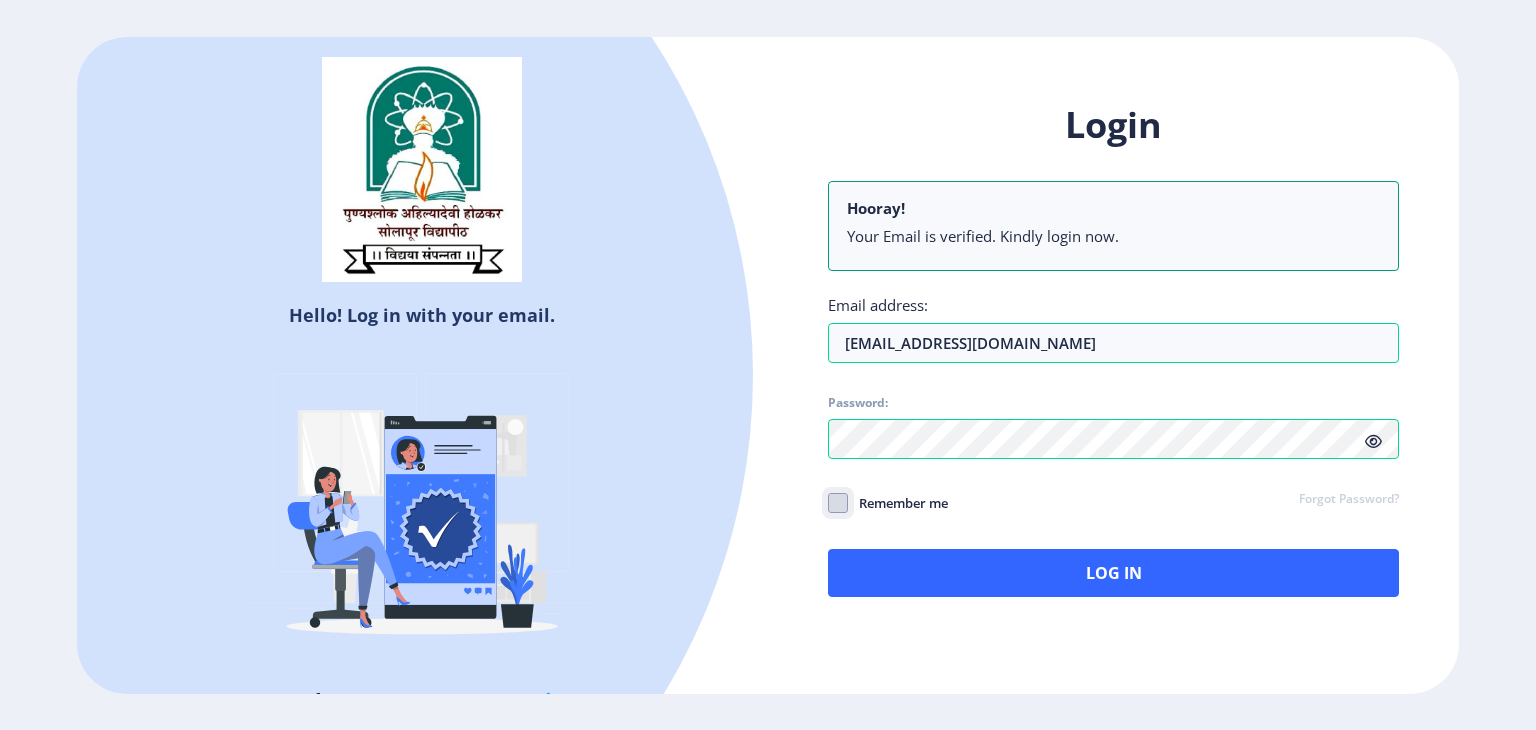 checkbox on "true" 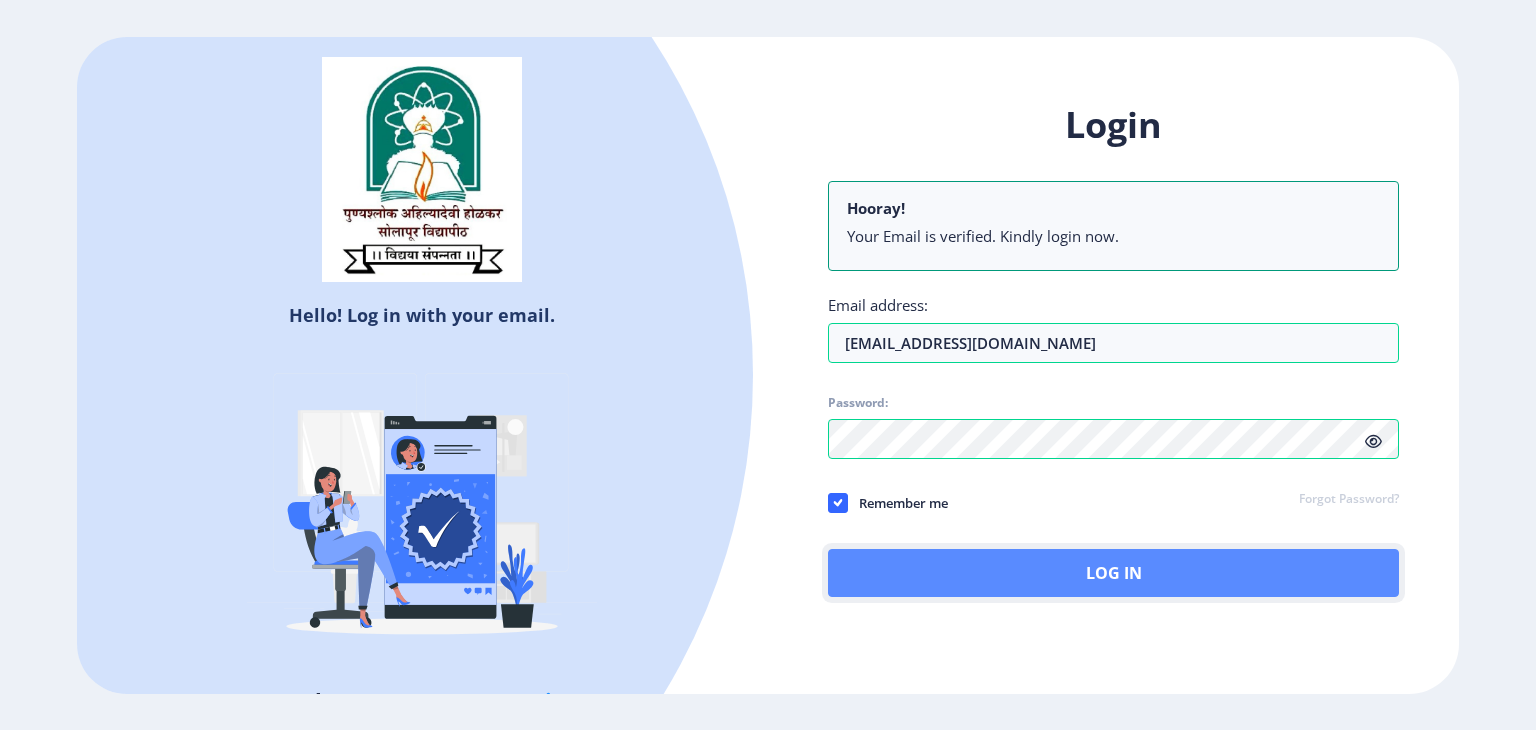click on "Log In" 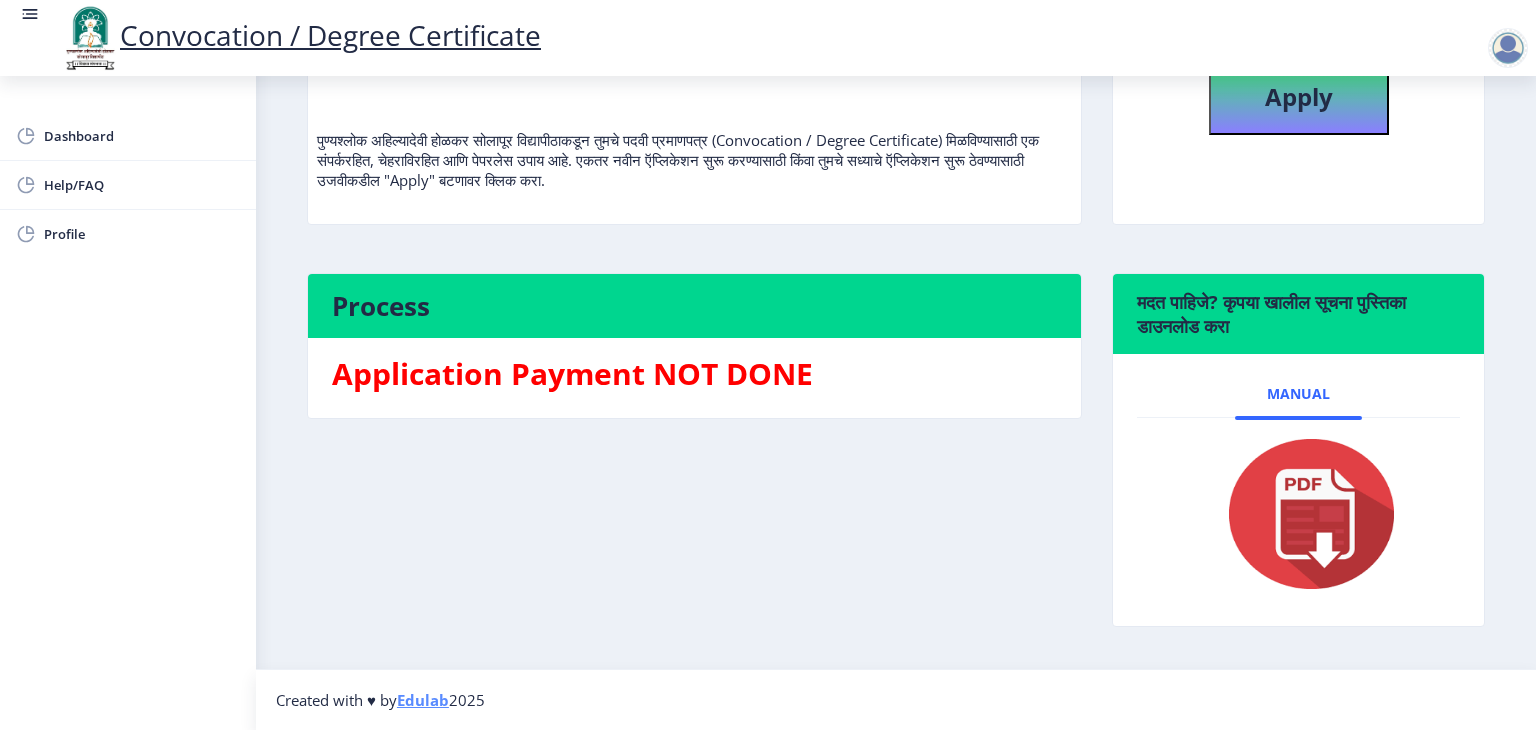 scroll, scrollTop: 0, scrollLeft: 0, axis: both 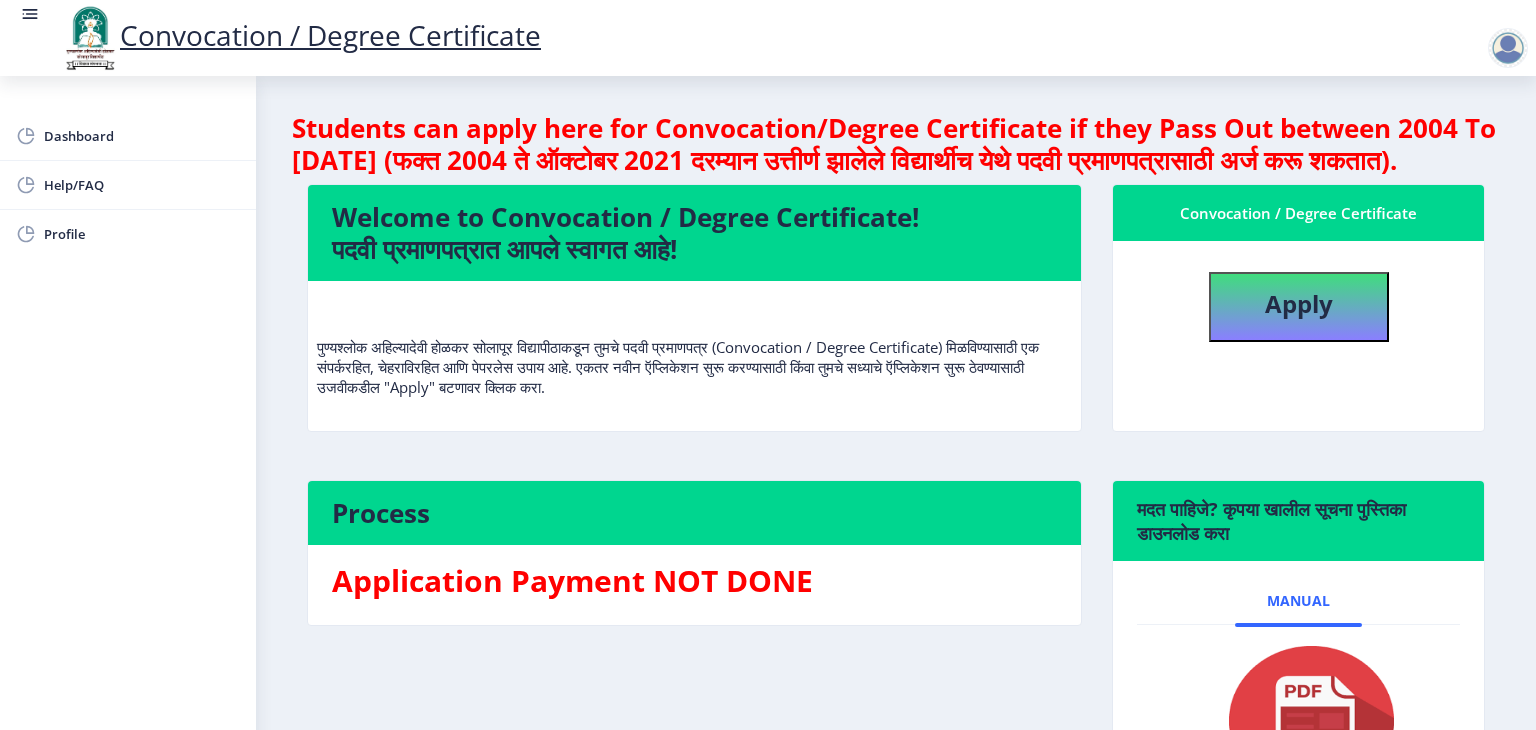 click on "Welcome to Convocation / Degree Certificate!  पदवी प्रमाणपत्रात आपले स्वागत आहे!" 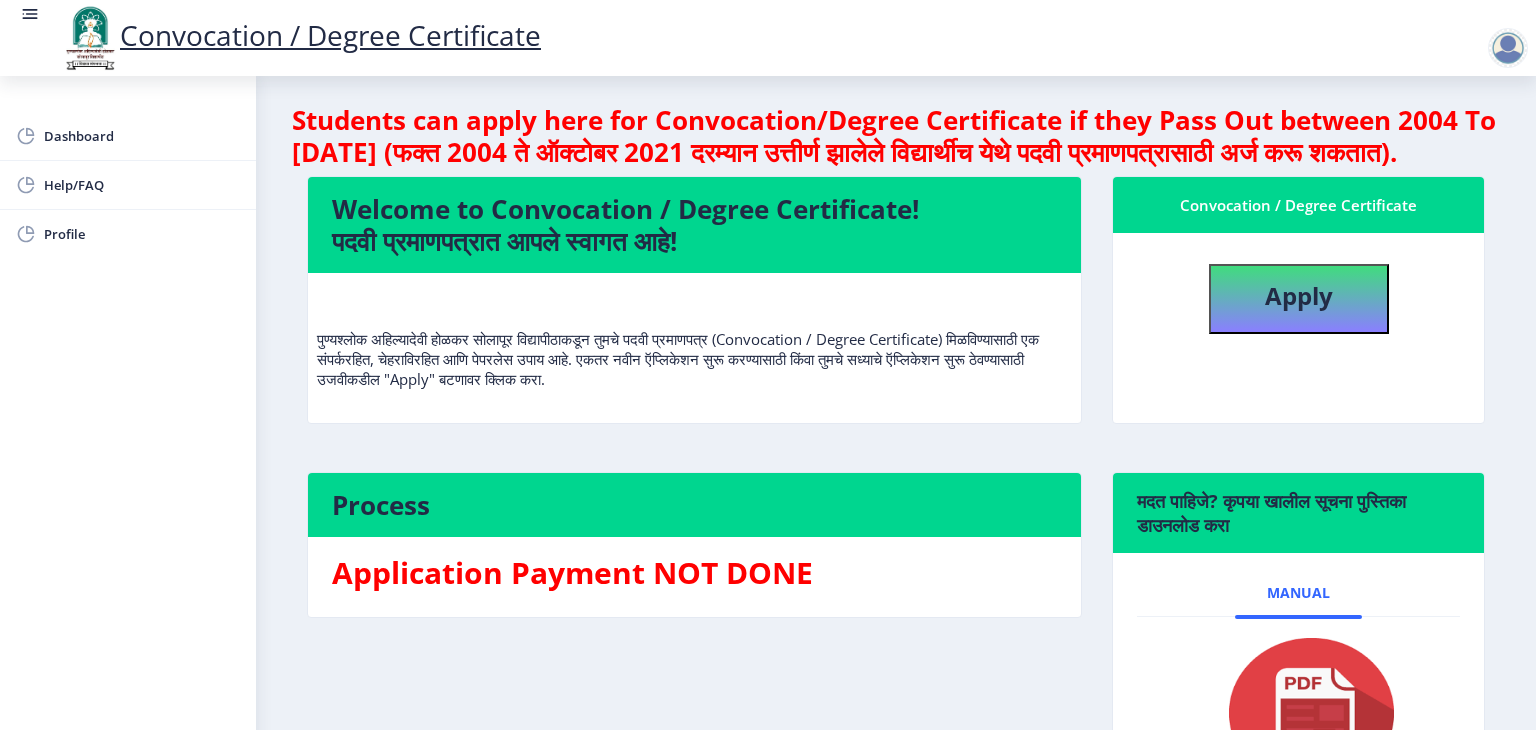 click on "Apply" 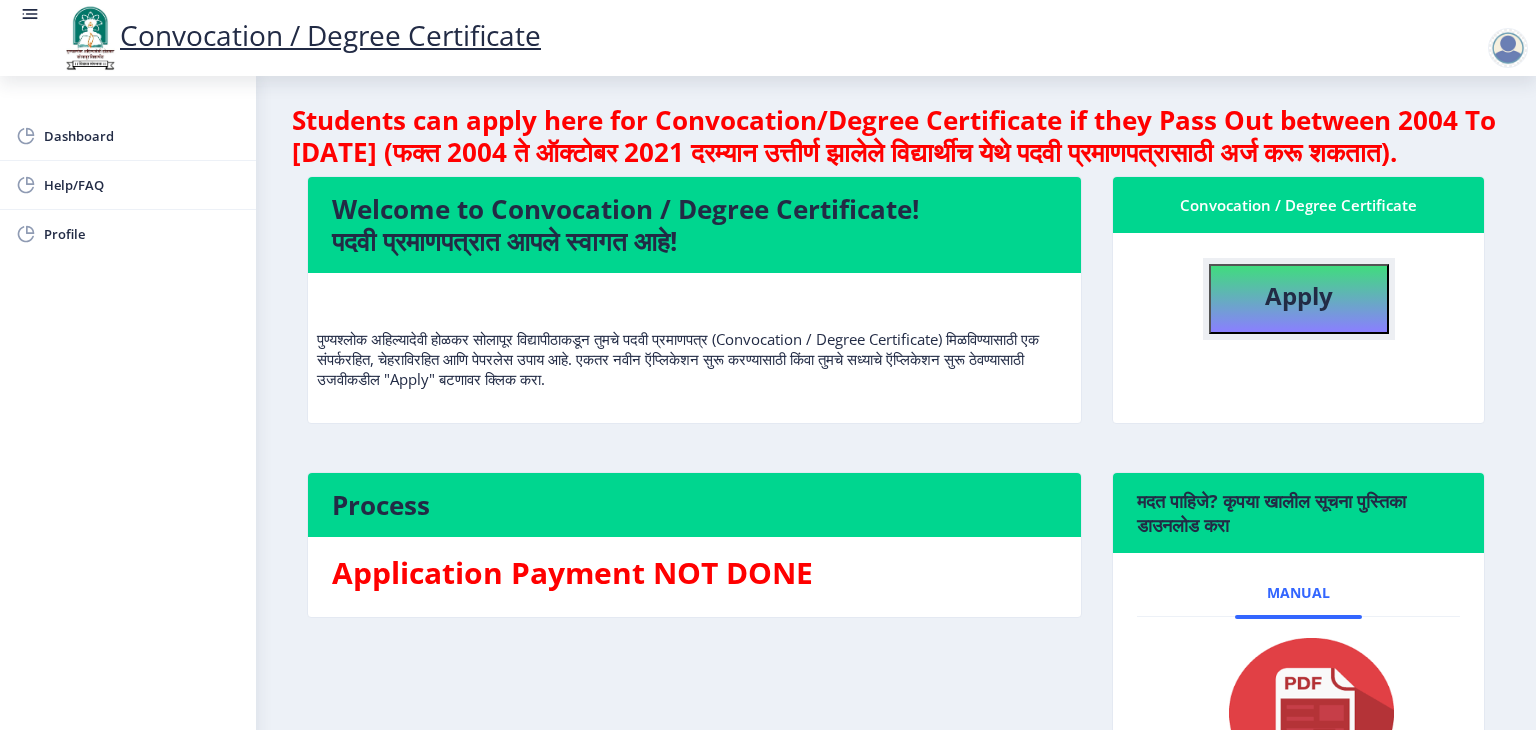 click on "Apply" 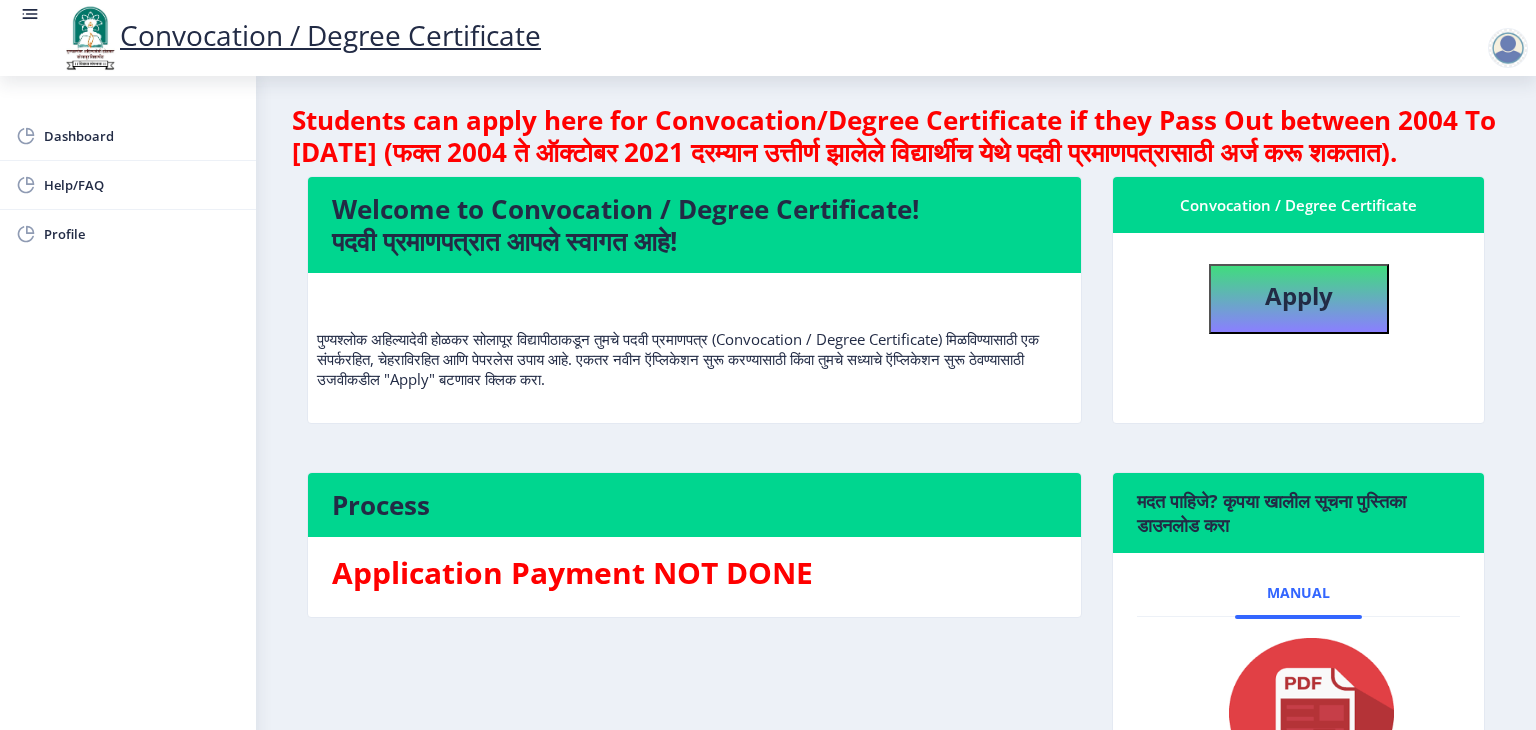 select 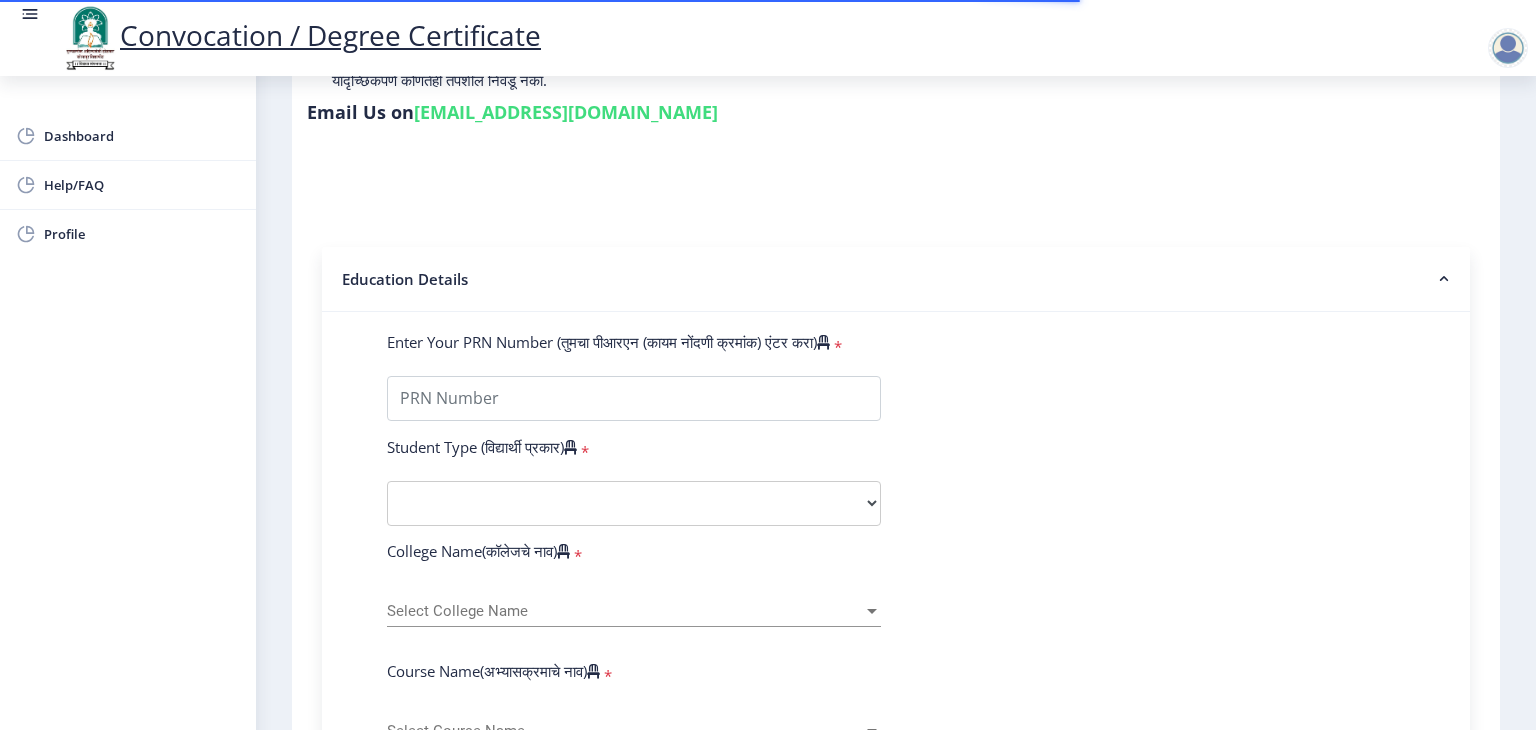 scroll, scrollTop: 302, scrollLeft: 0, axis: vertical 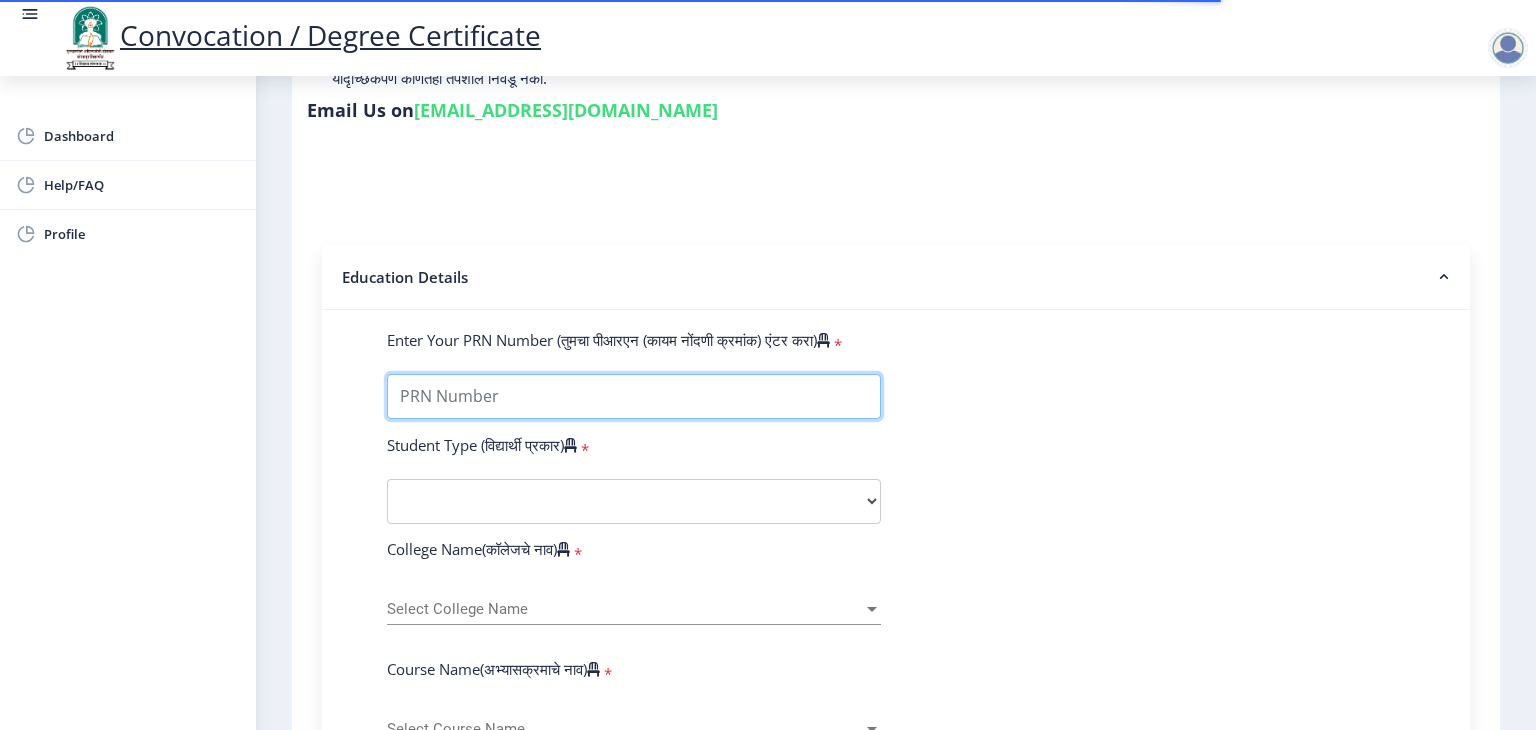 click on "Enter Your PRN Number (तुमचा पीआरएन (कायम नोंदणी क्रमांक) एंटर करा)" at bounding box center (634, 396) 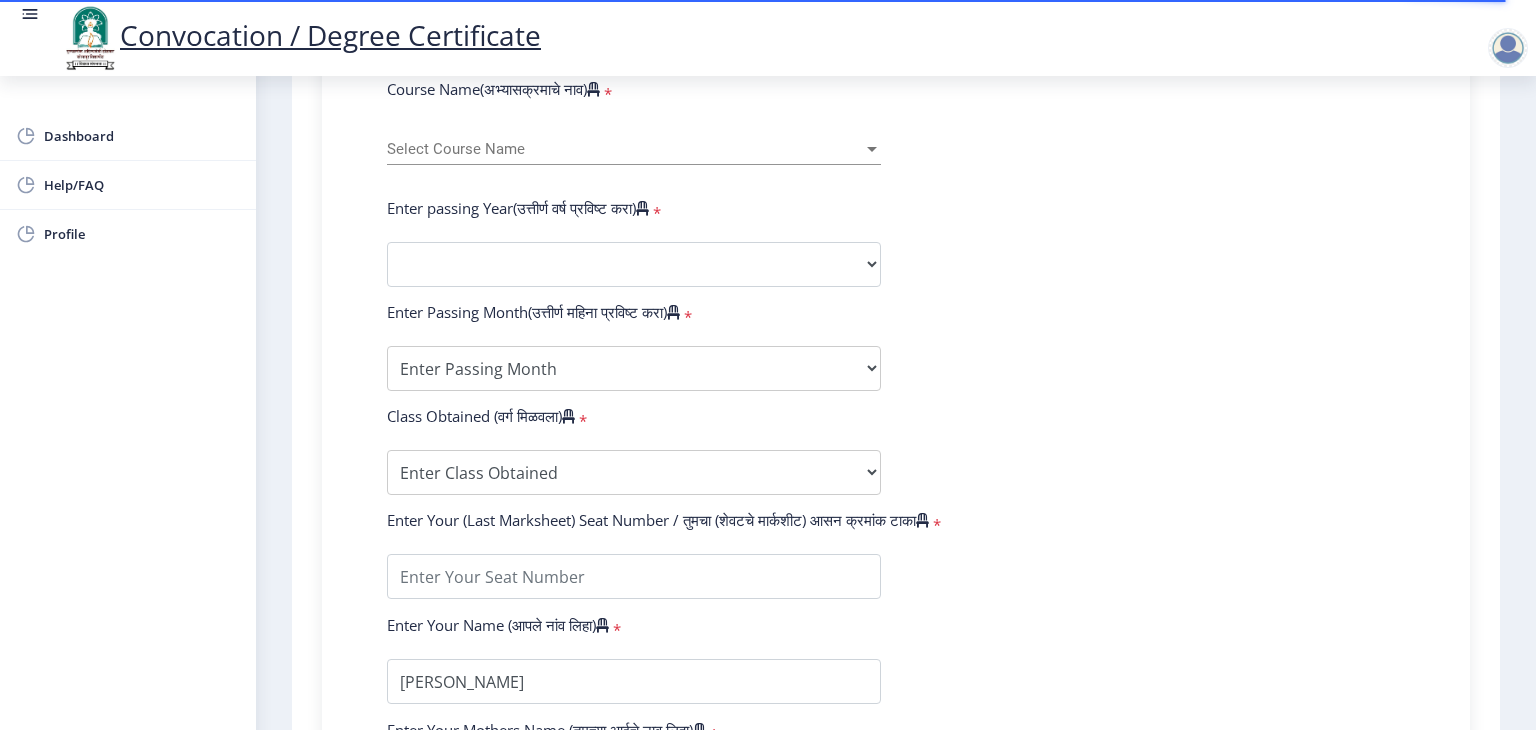 scroll, scrollTop: 879, scrollLeft: 0, axis: vertical 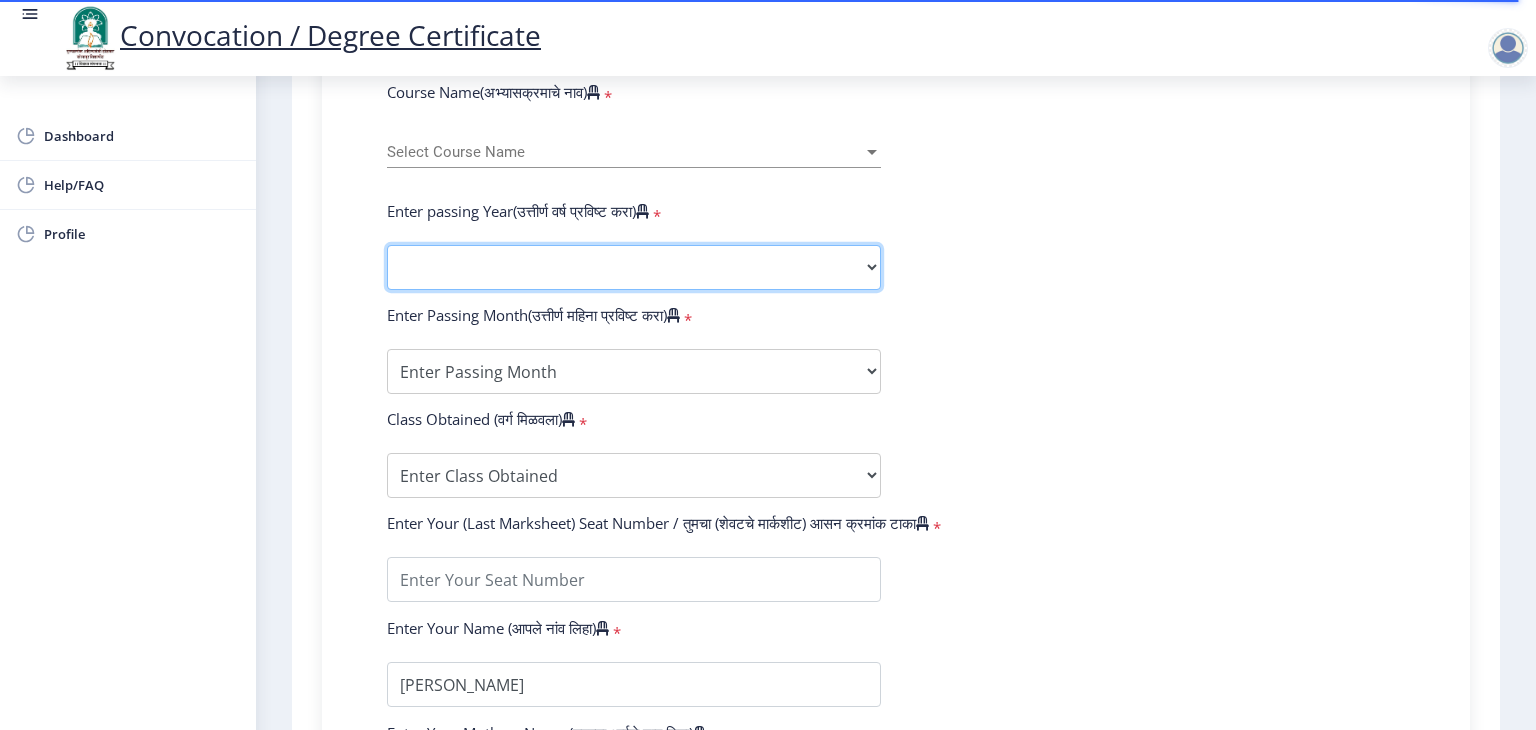 click on "2025   2024   2023   2022   2021   2020   2019   2018   2017   2016   2015   2014   2013   2012   2011   2010   2009   2008   2007   2006   2005   2004   2003   2002   2001   2000   1999   1998   1997   1996   1995   1994   1993   1992   1991   1990   1989   1988   1987   1986   1985   1984   1983   1982   1981   1980   1979   1978   1977   1976" 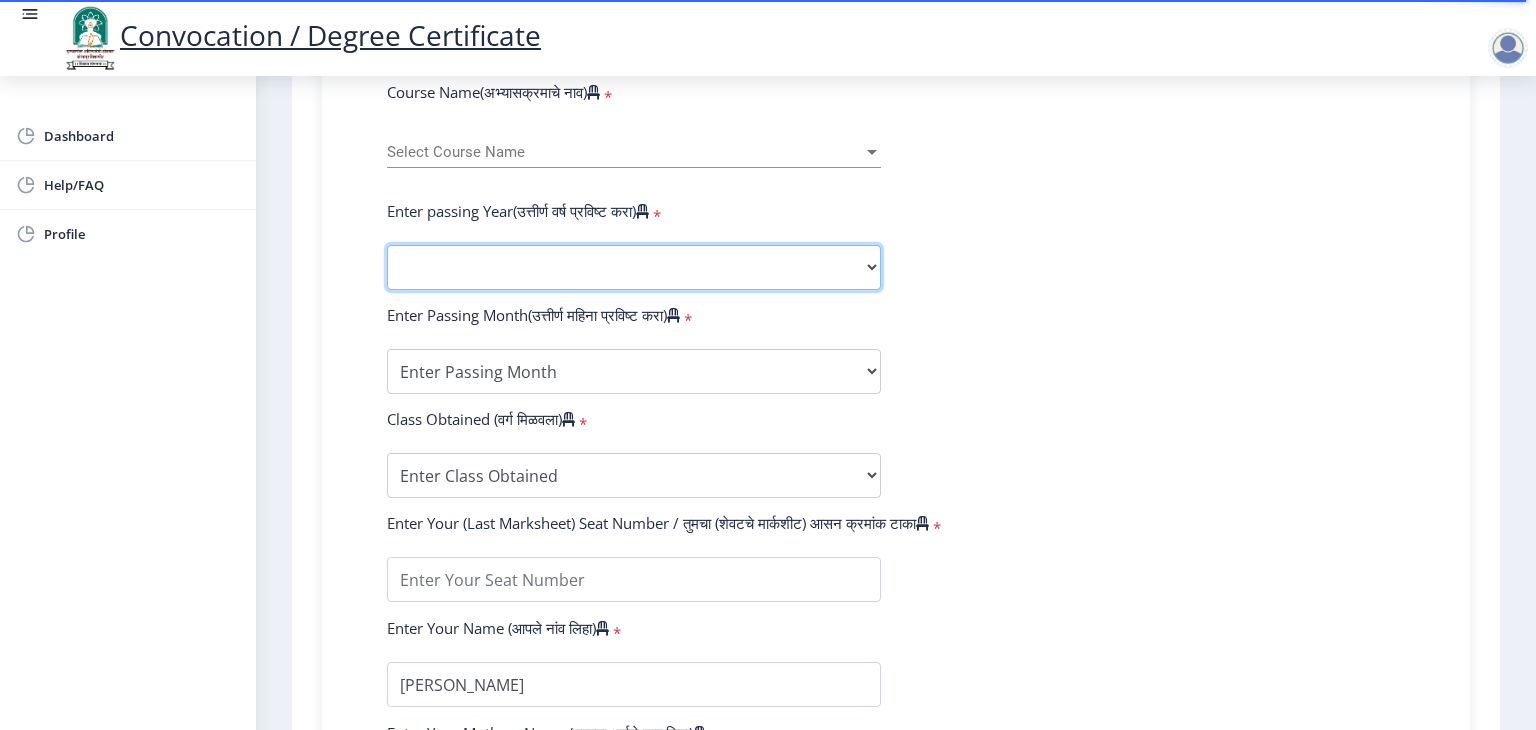 select on "2023" 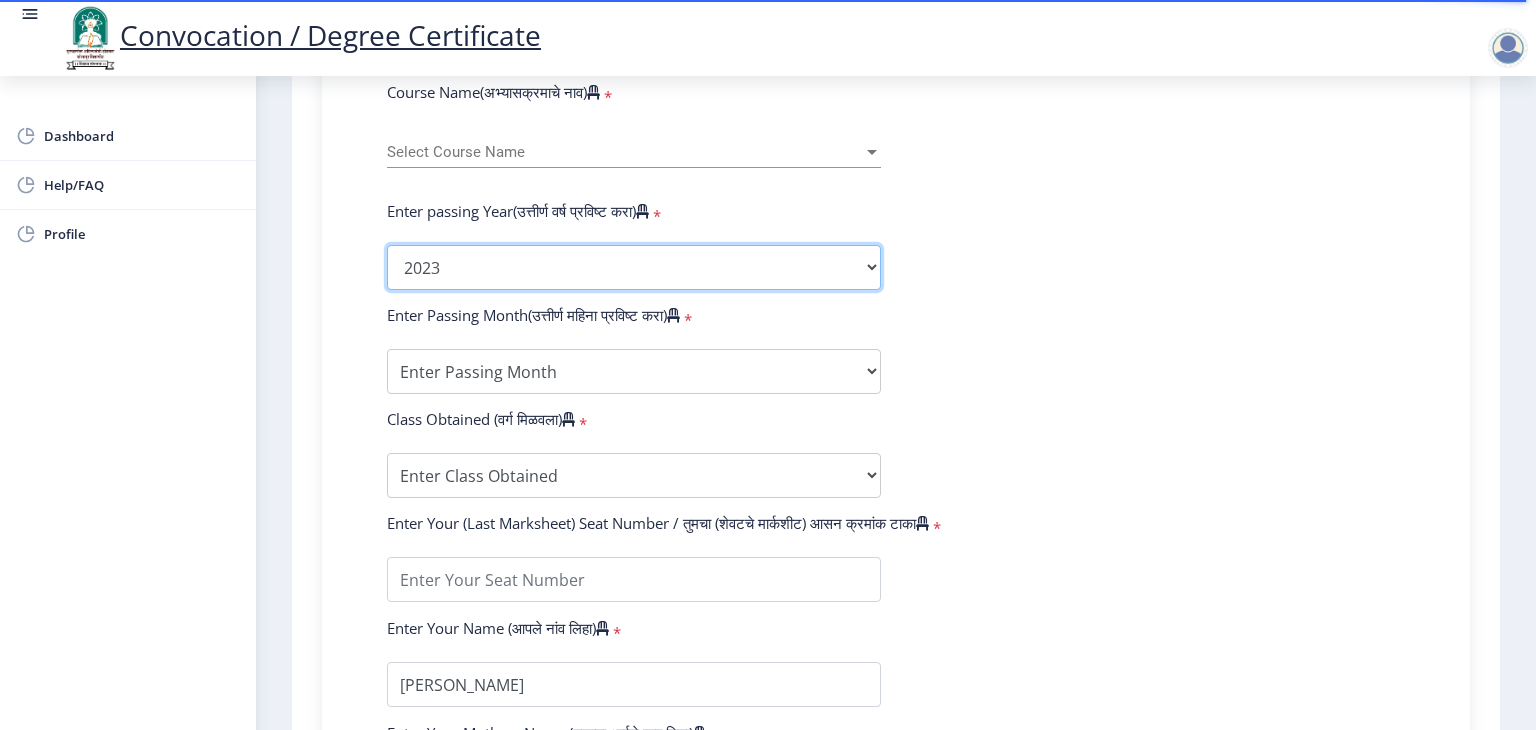 click on "2025   2024   2023   2022   2021   2020   2019   2018   2017   2016   2015   2014   2013   2012   2011   2010   2009   2008   2007   2006   2005   2004   2003   2002   2001   2000   1999   1998   1997   1996   1995   1994   1993   1992   1991   1990   1989   1988   1987   1986   1985   1984   1983   1982   1981   1980   1979   1978   1977   1976" 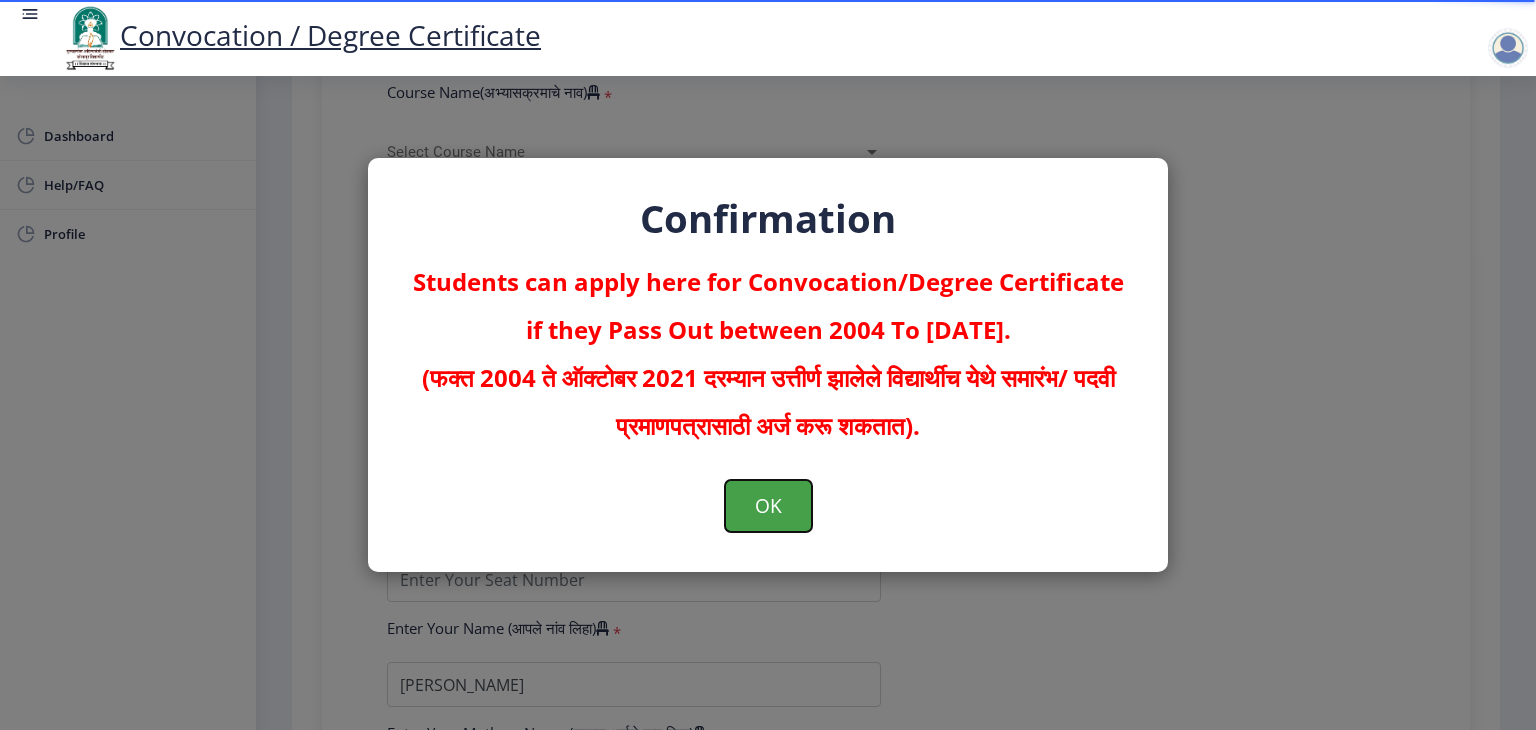 click on "OK" 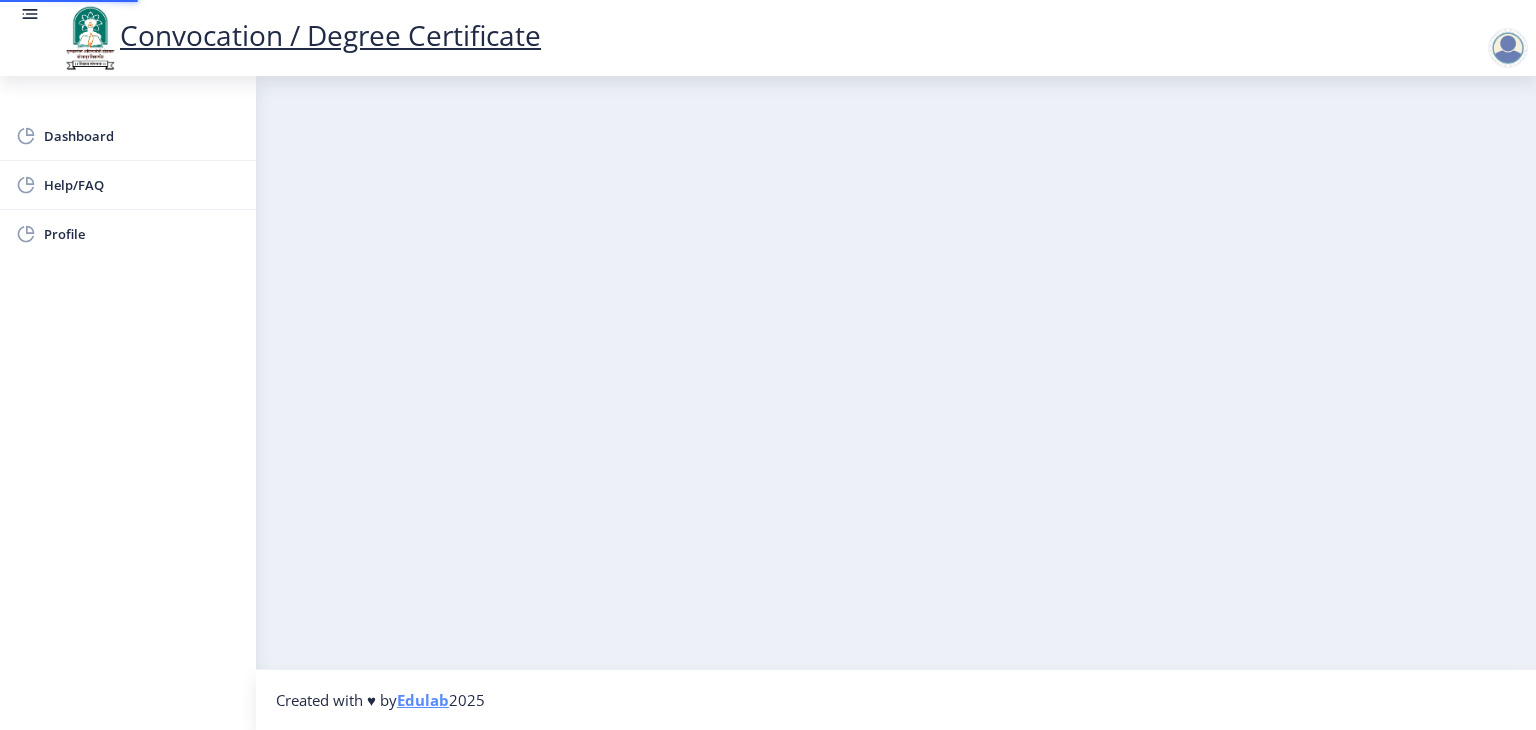 scroll, scrollTop: 0, scrollLeft: 0, axis: both 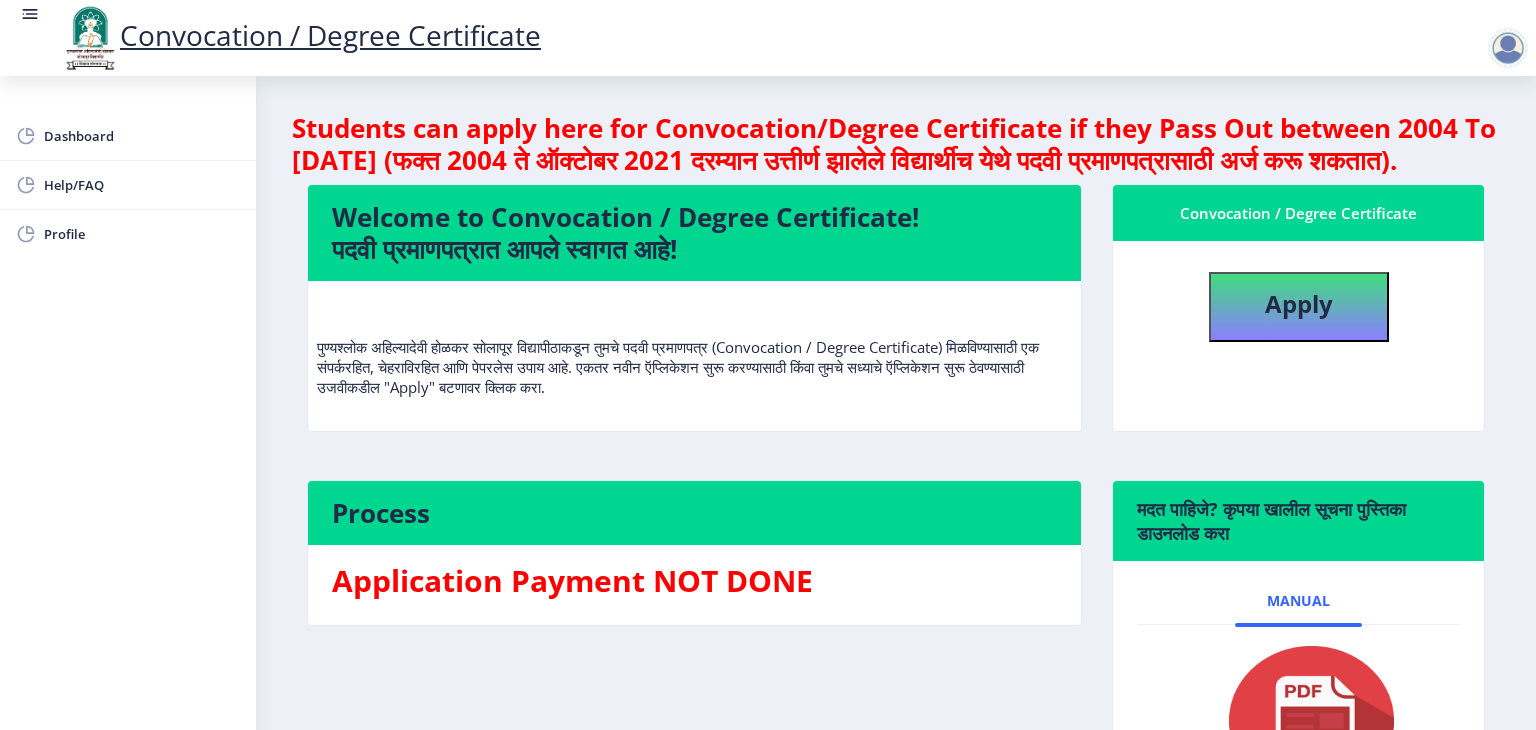 select 